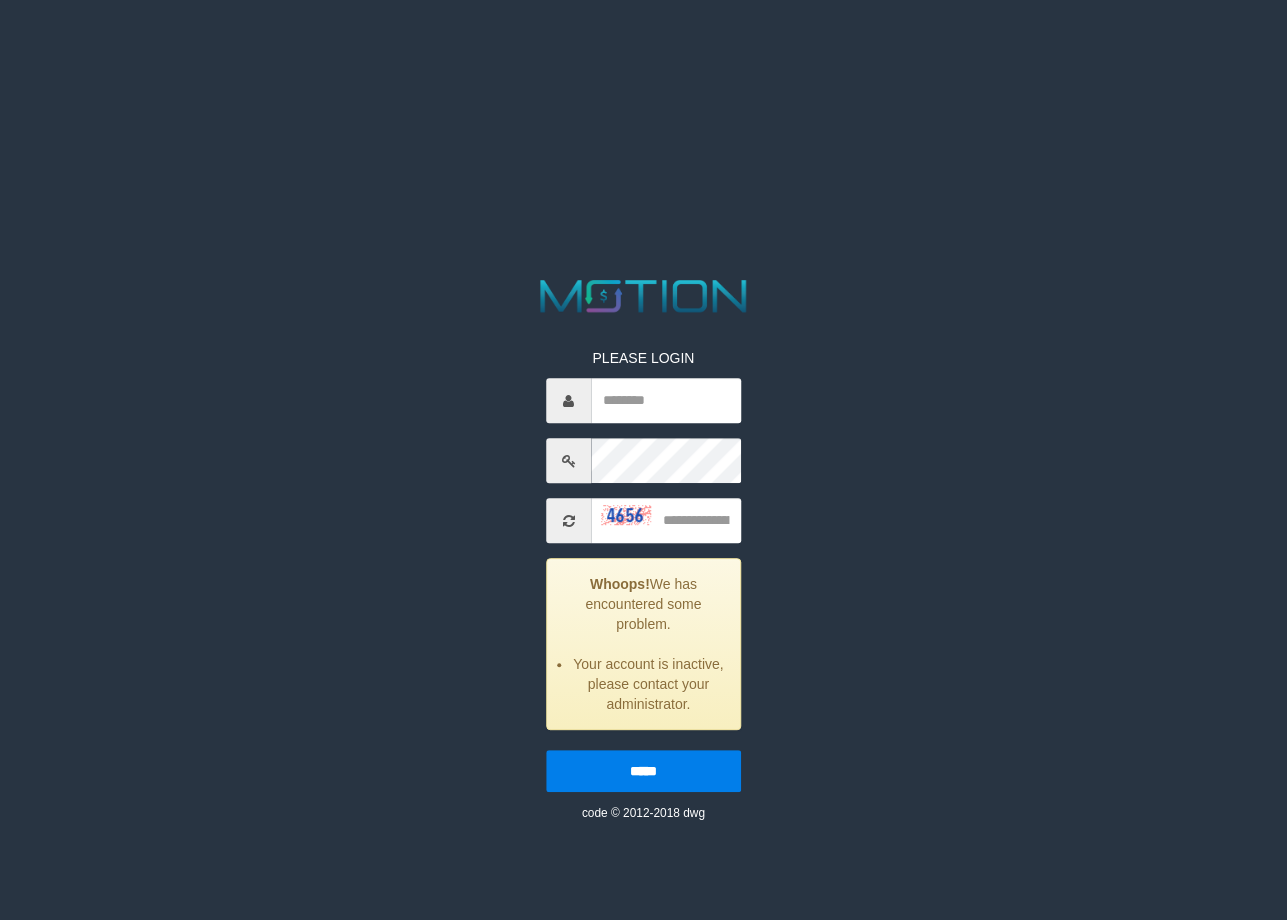scroll, scrollTop: 0, scrollLeft: 0, axis: both 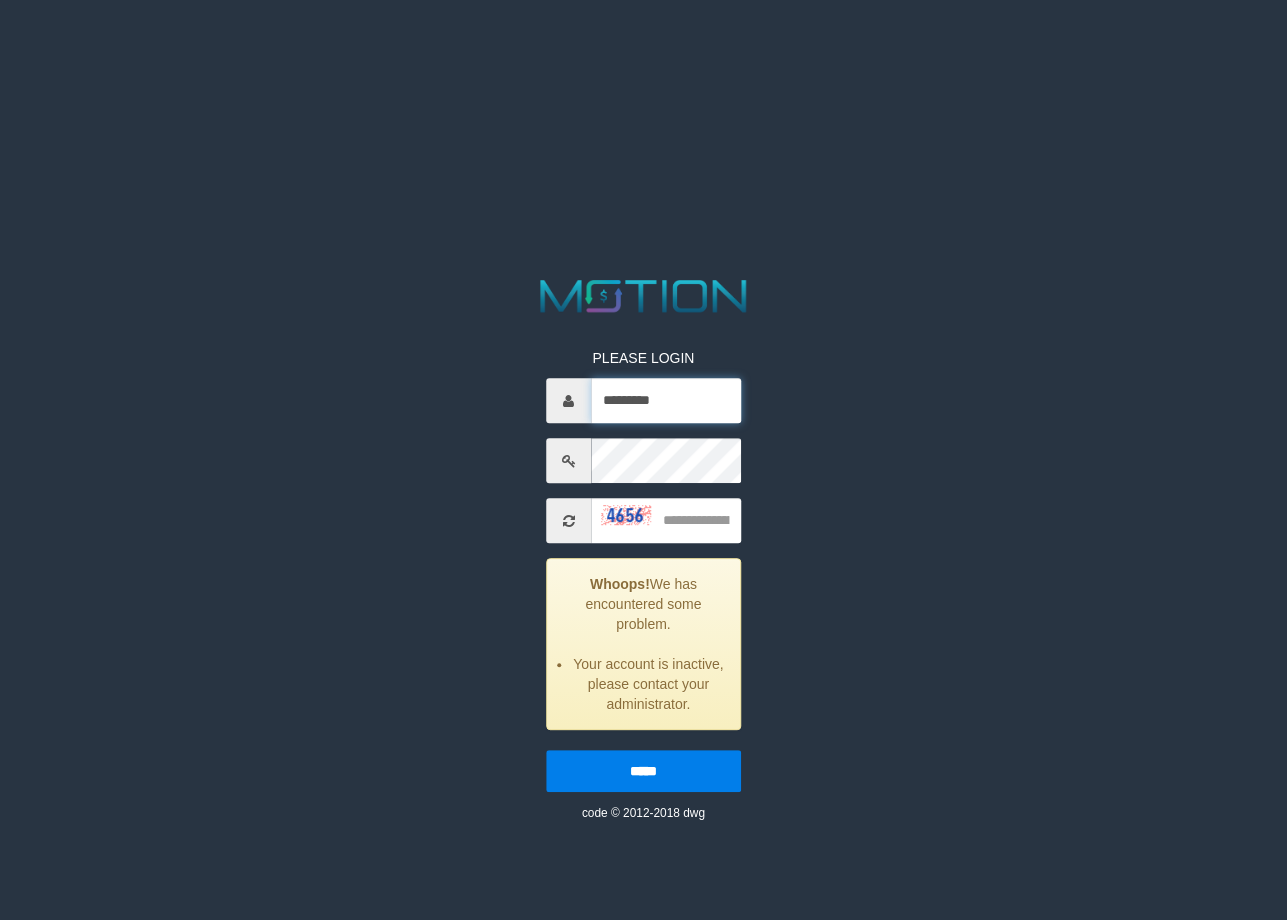 click on "*********" at bounding box center (666, 401) 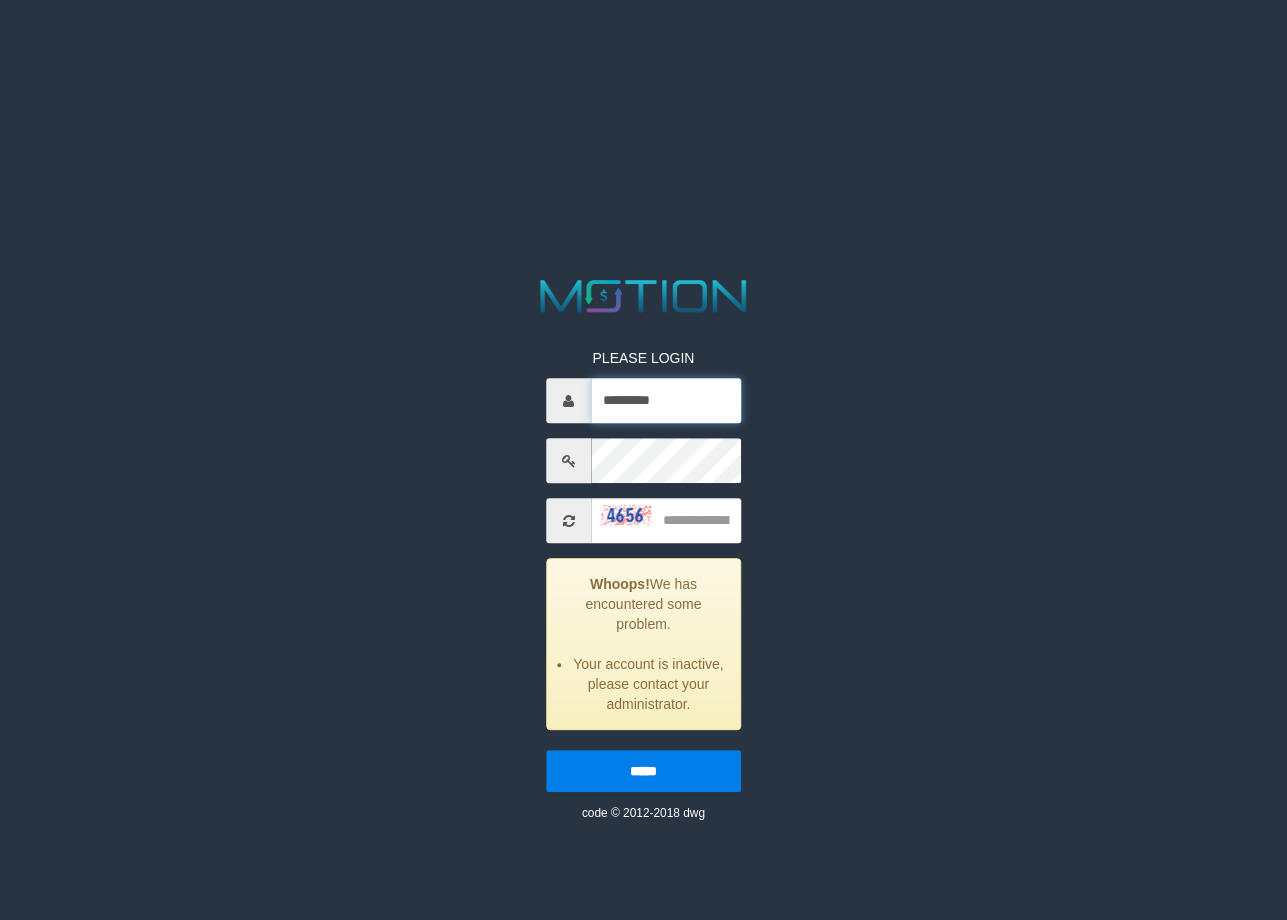 type on "*********" 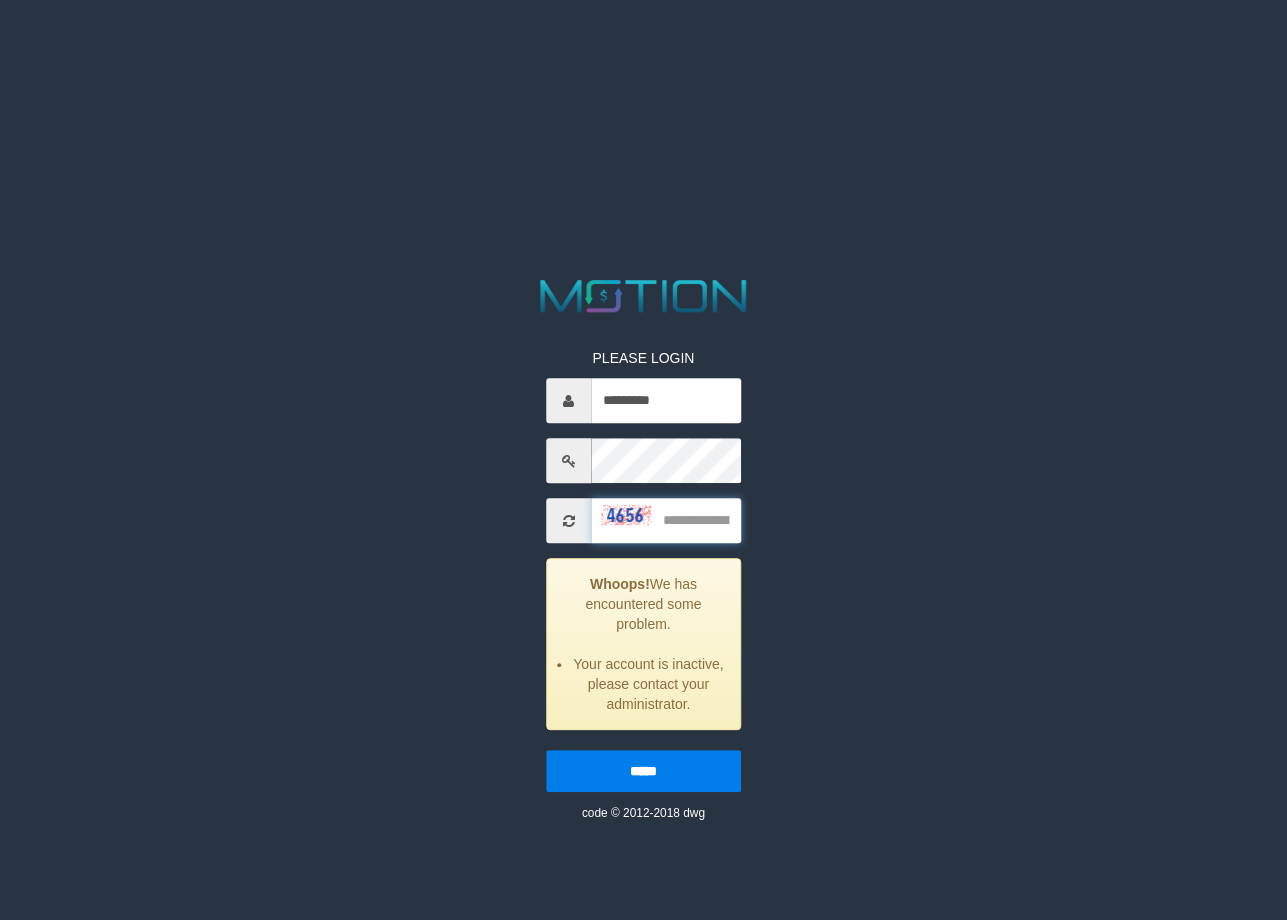 click at bounding box center (666, 521) 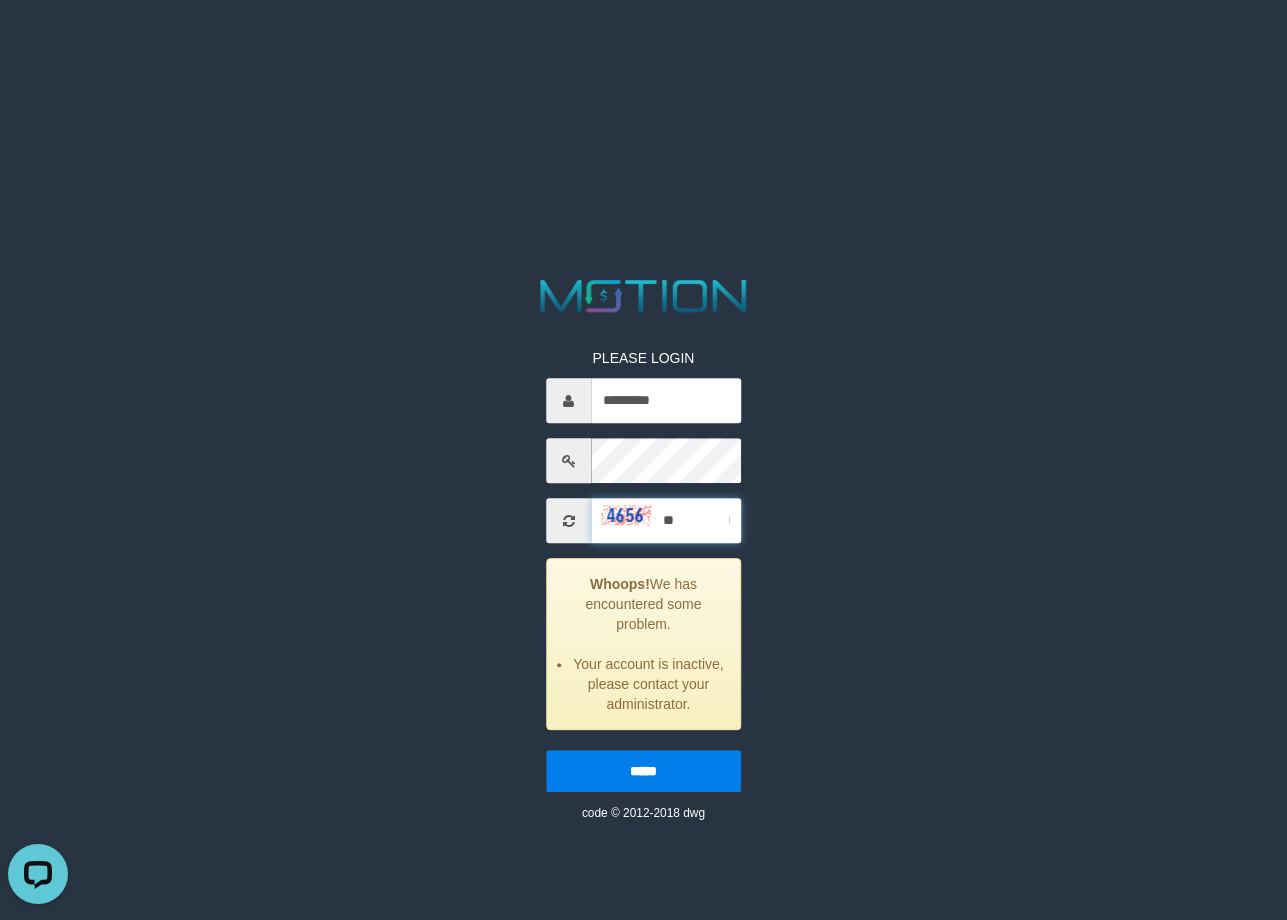 scroll, scrollTop: 0, scrollLeft: 0, axis: both 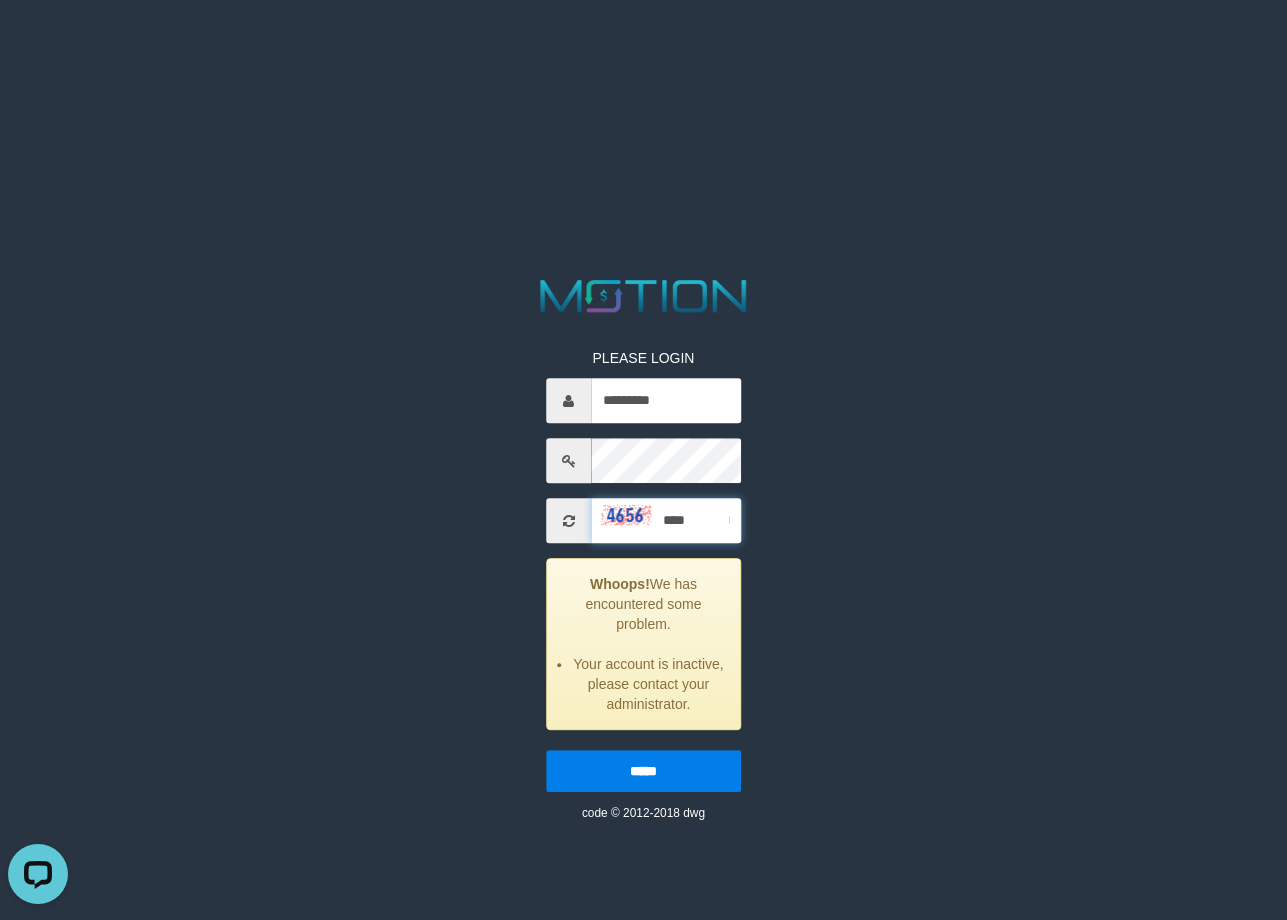 type on "****" 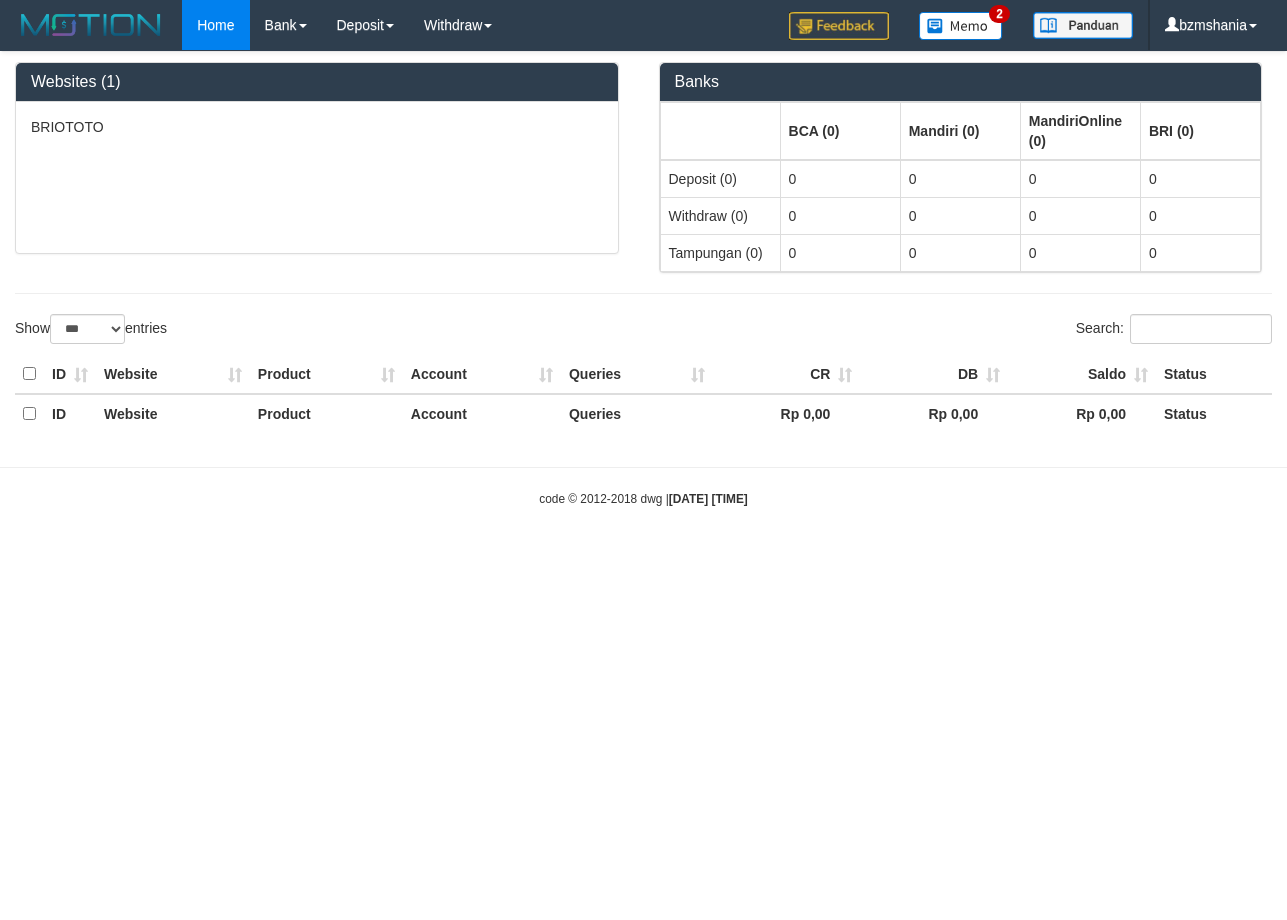 select on "***" 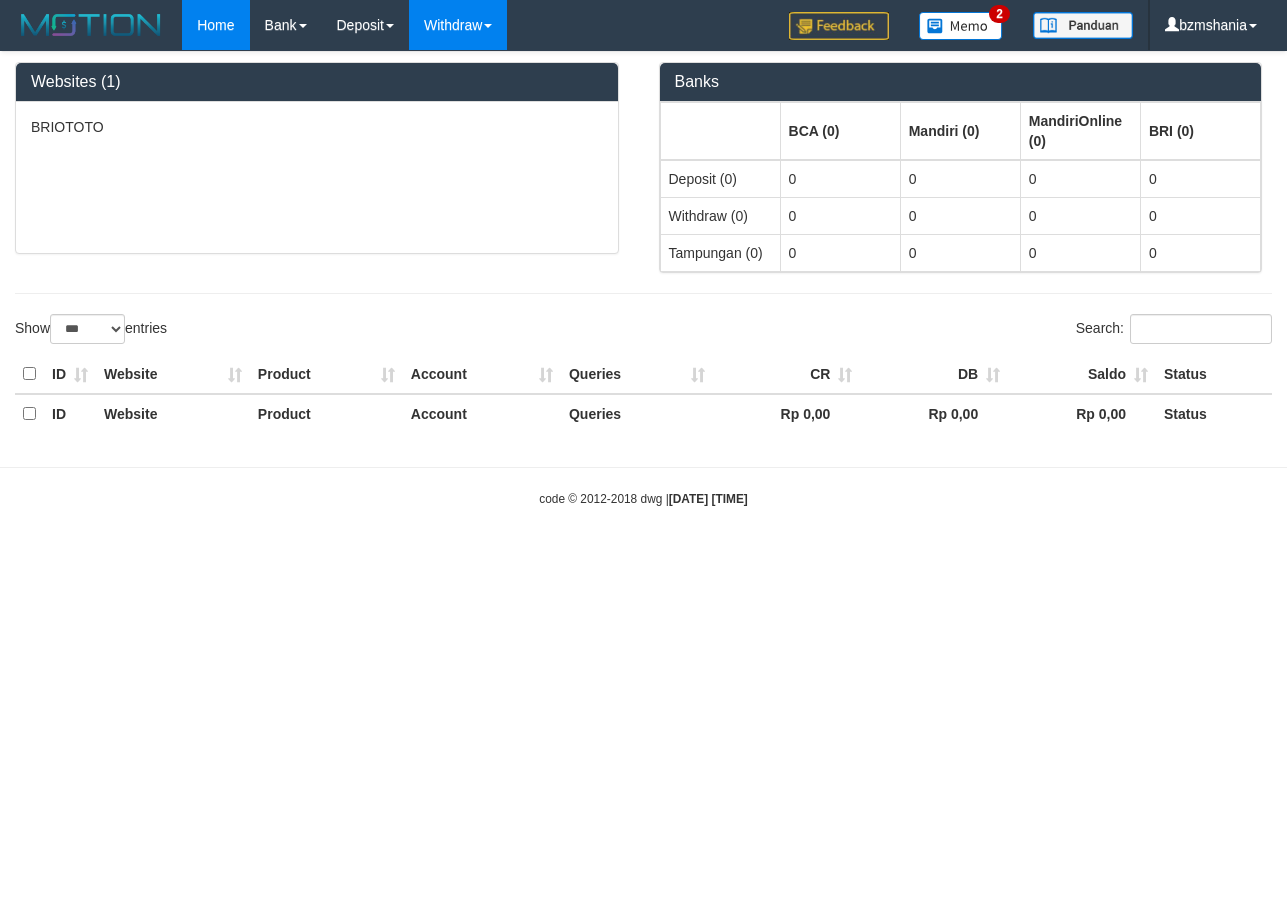 scroll, scrollTop: 0, scrollLeft: 0, axis: both 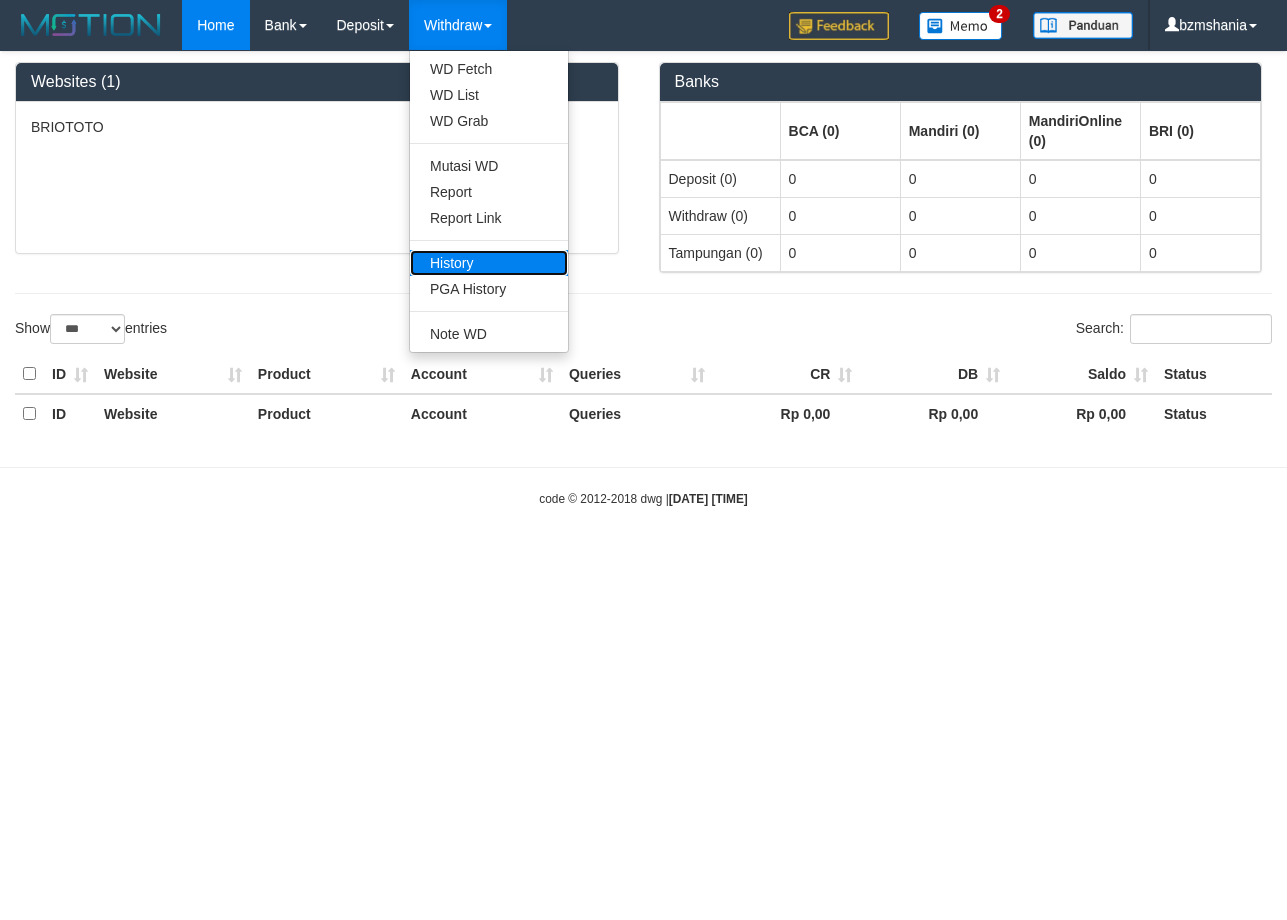 click on "History" at bounding box center (489, 263) 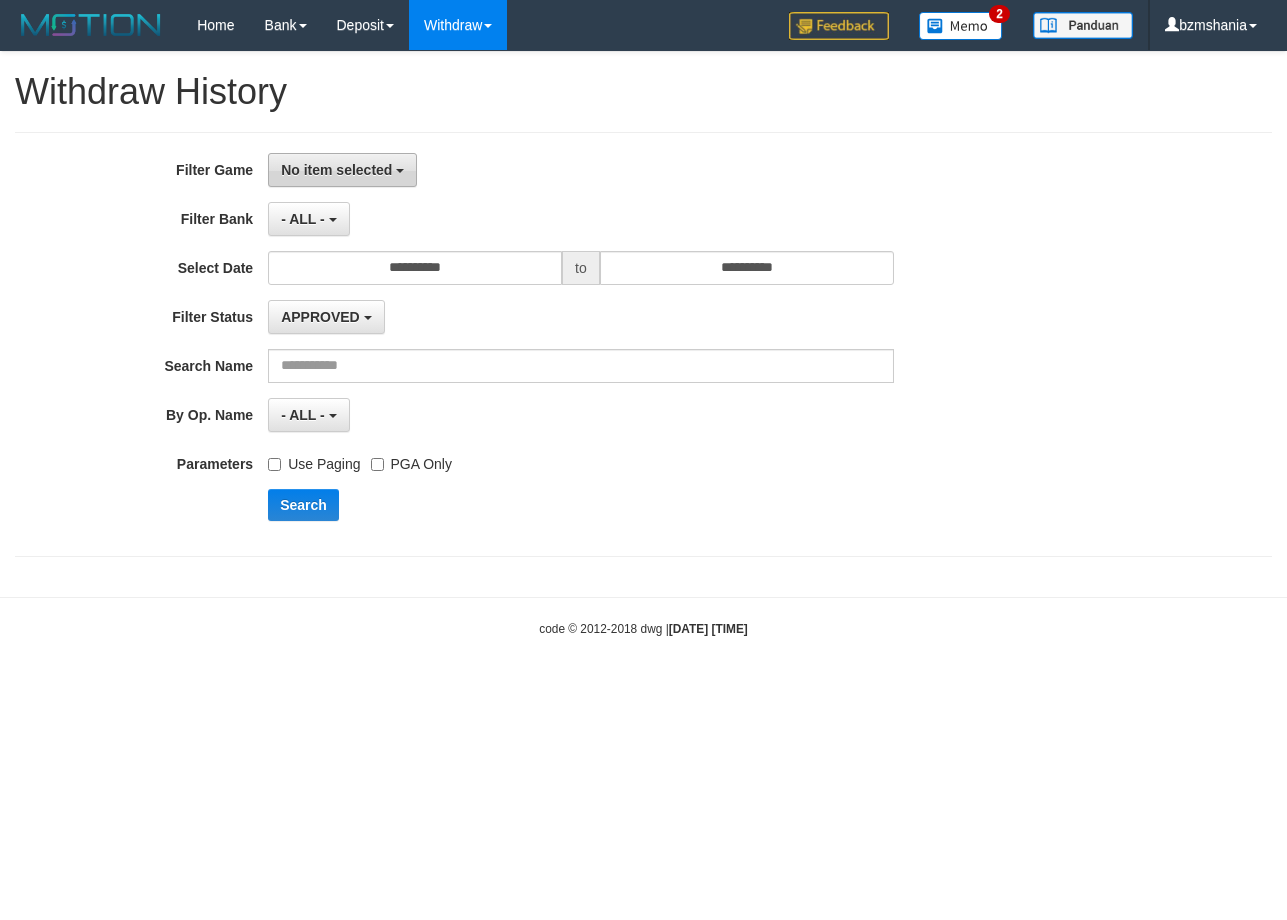 scroll, scrollTop: 0, scrollLeft: 0, axis: both 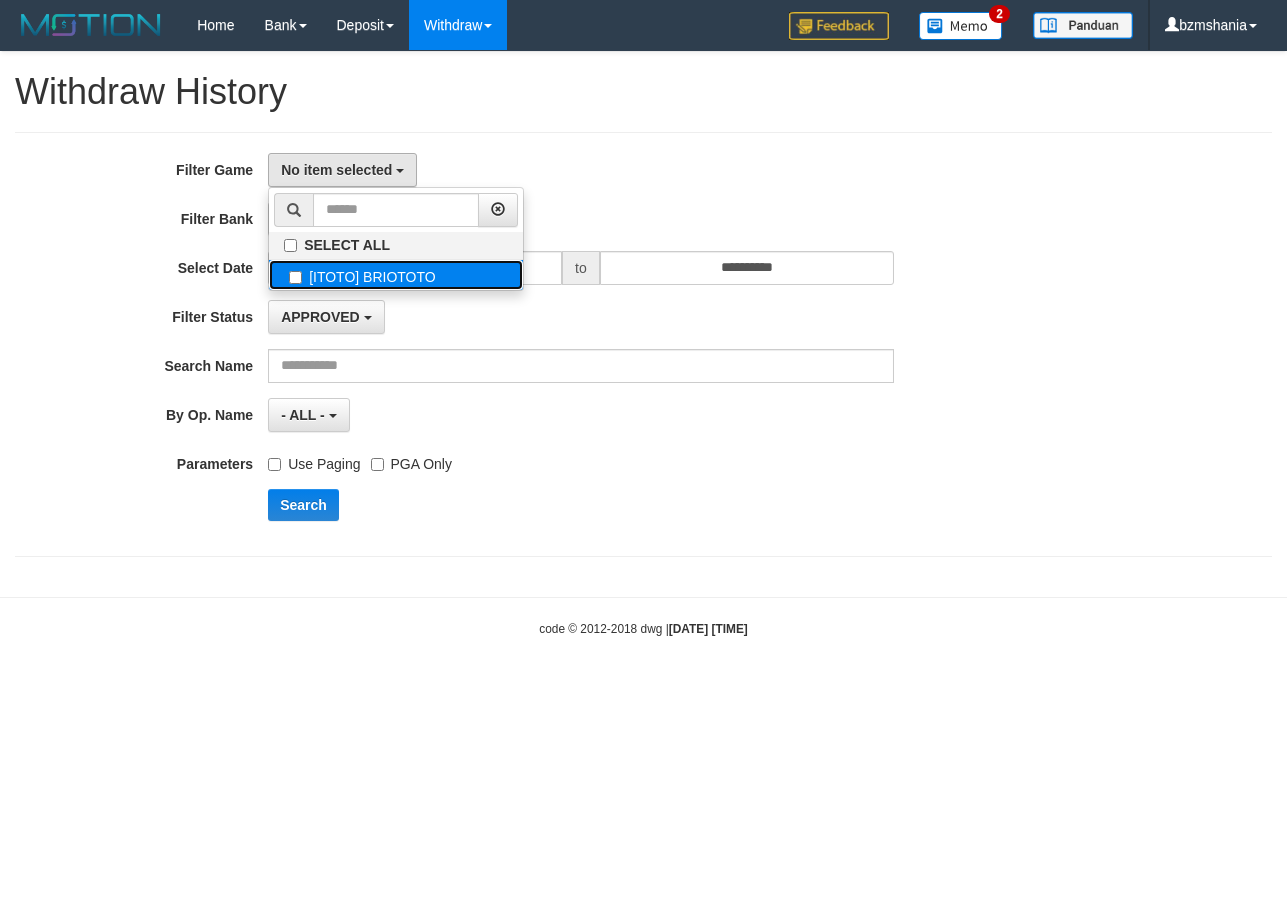 click on "[ITOTO] BRIOTOTO" at bounding box center [396, 275] 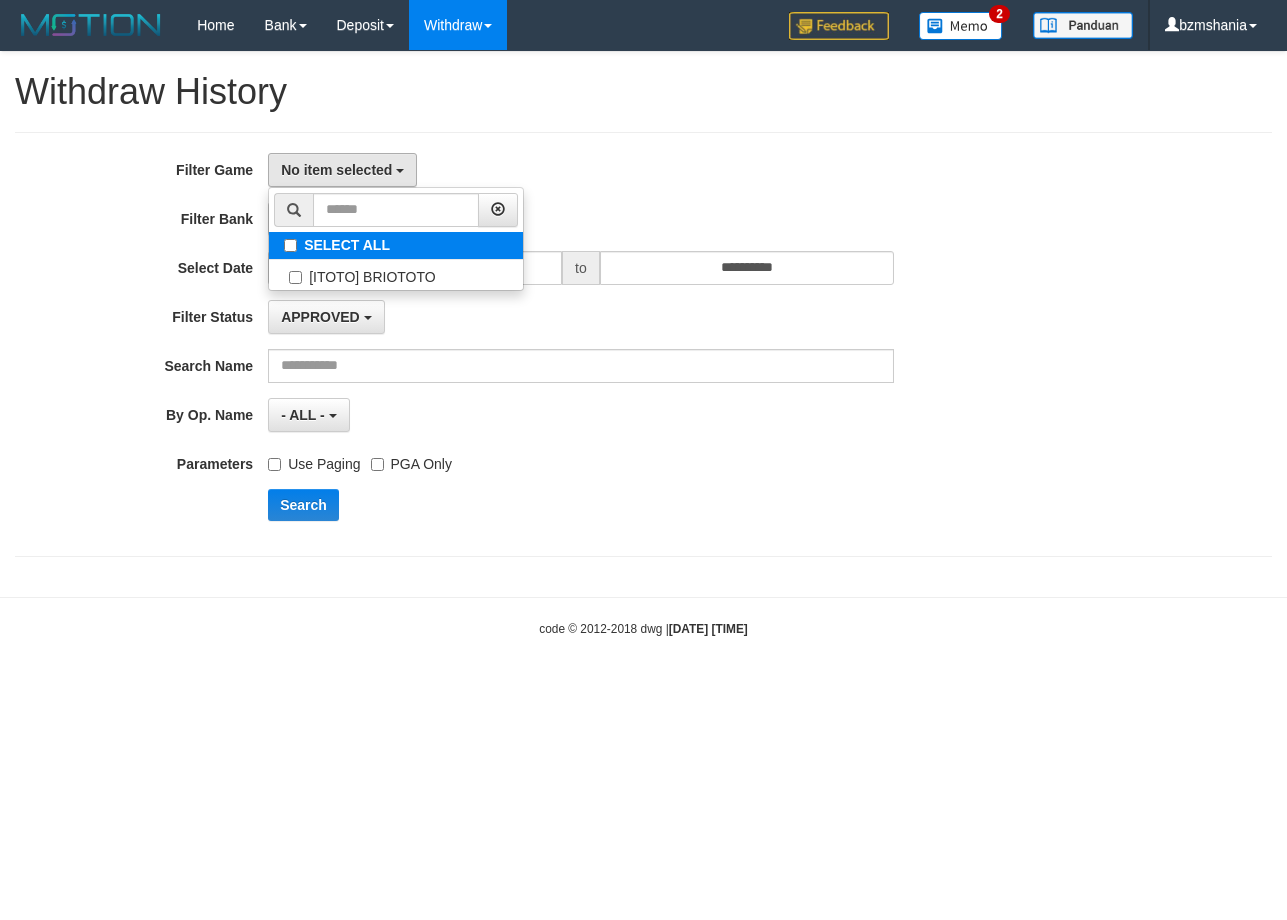 select on "****" 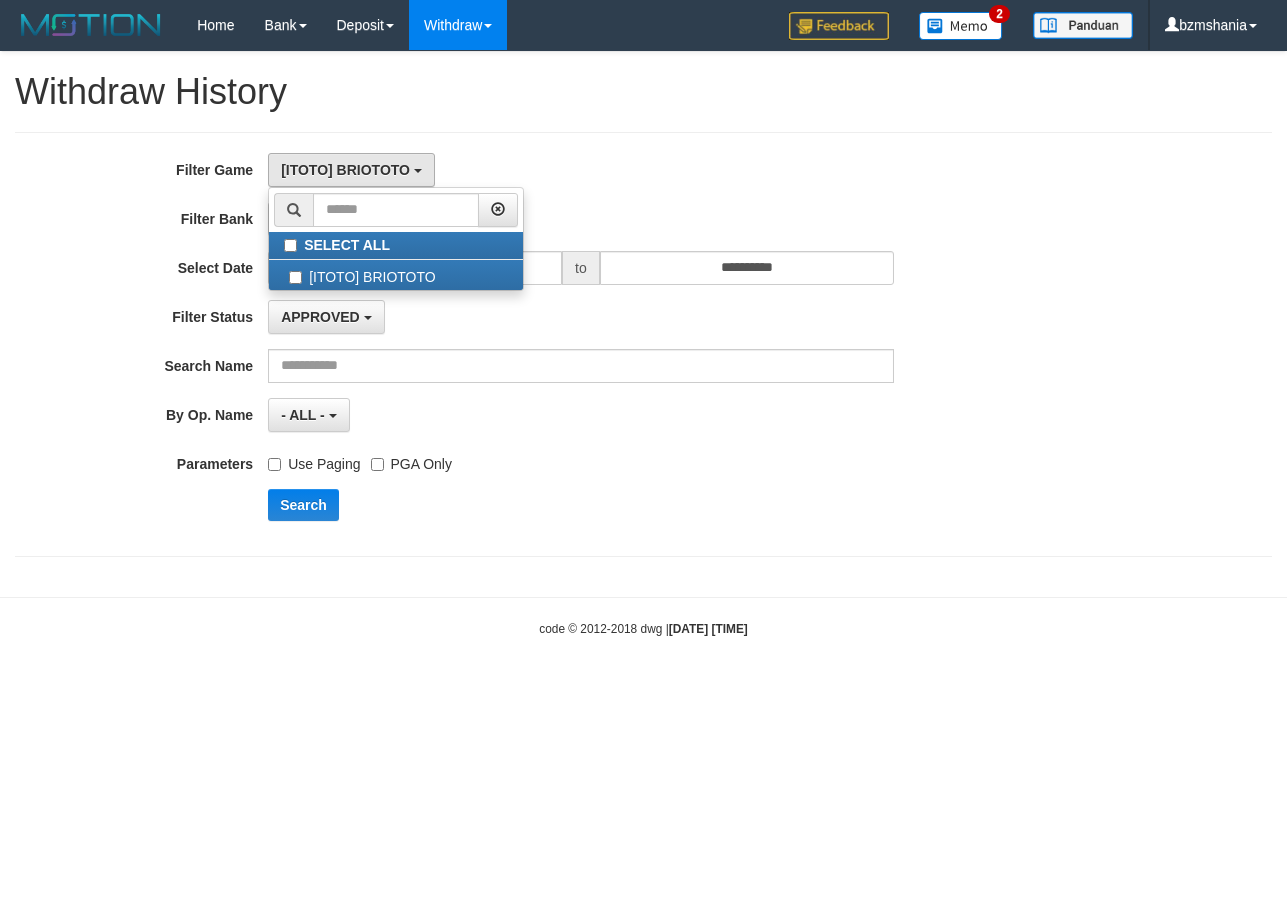 click on "- ALL -    SELECT ALL  - ALL -  SELECT BANK
BCA
MANDIRI
MANDIRIONLINE
BRI
BNI
MAYBANK
MEGA
PANIN
PERMATA
SINARMAS
MANDIRIBUSINESS
OVO
GOPAY
LINKAJA
DANA
SHOPEEPAY
SAKUKU
OCBC
JENIUS
BSI
DANAMON
CIMB
JAGO
SEABANK
PAPUA
NEO" at bounding box center [581, 219] 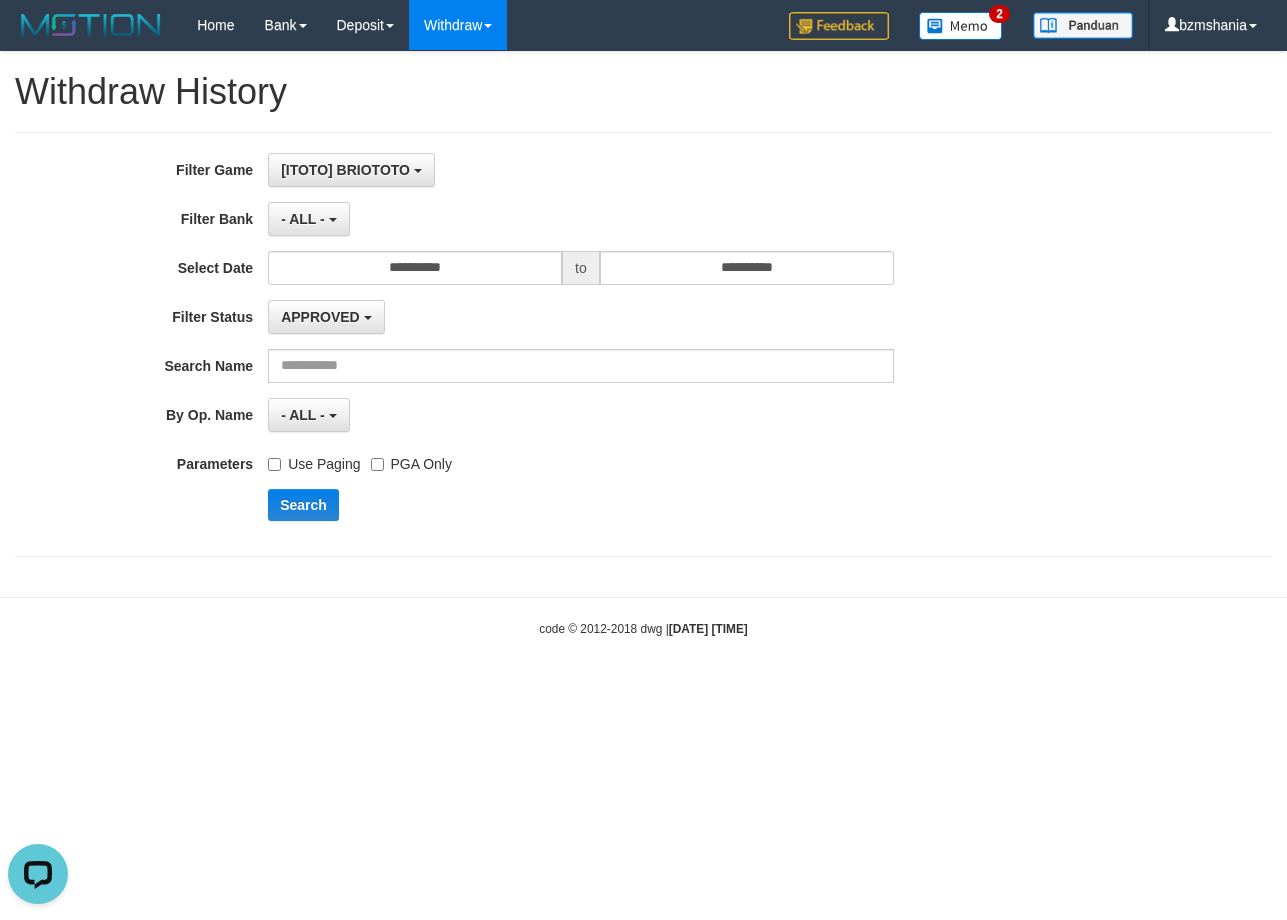 scroll, scrollTop: 0, scrollLeft: 0, axis: both 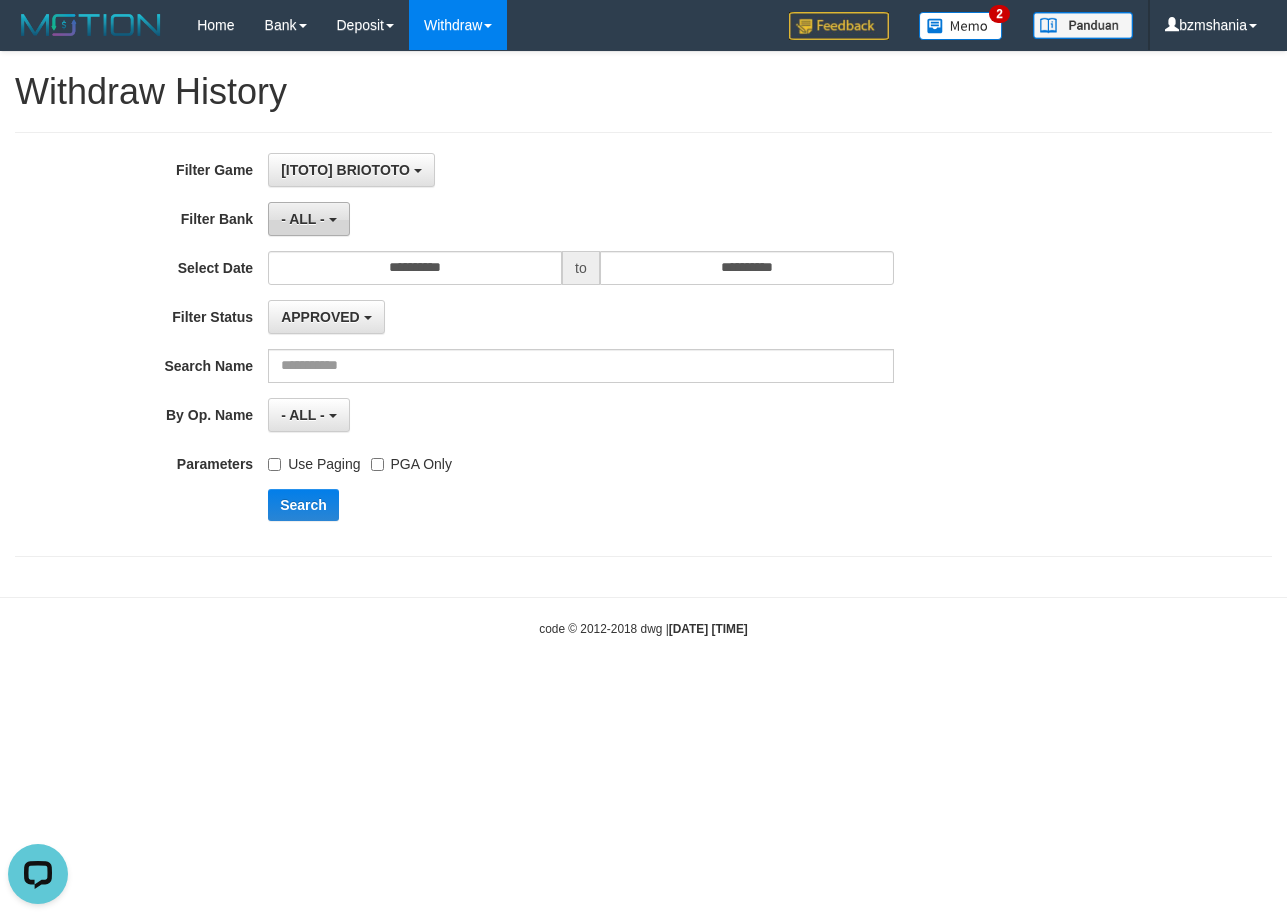 click on "- ALL -" at bounding box center (303, 219) 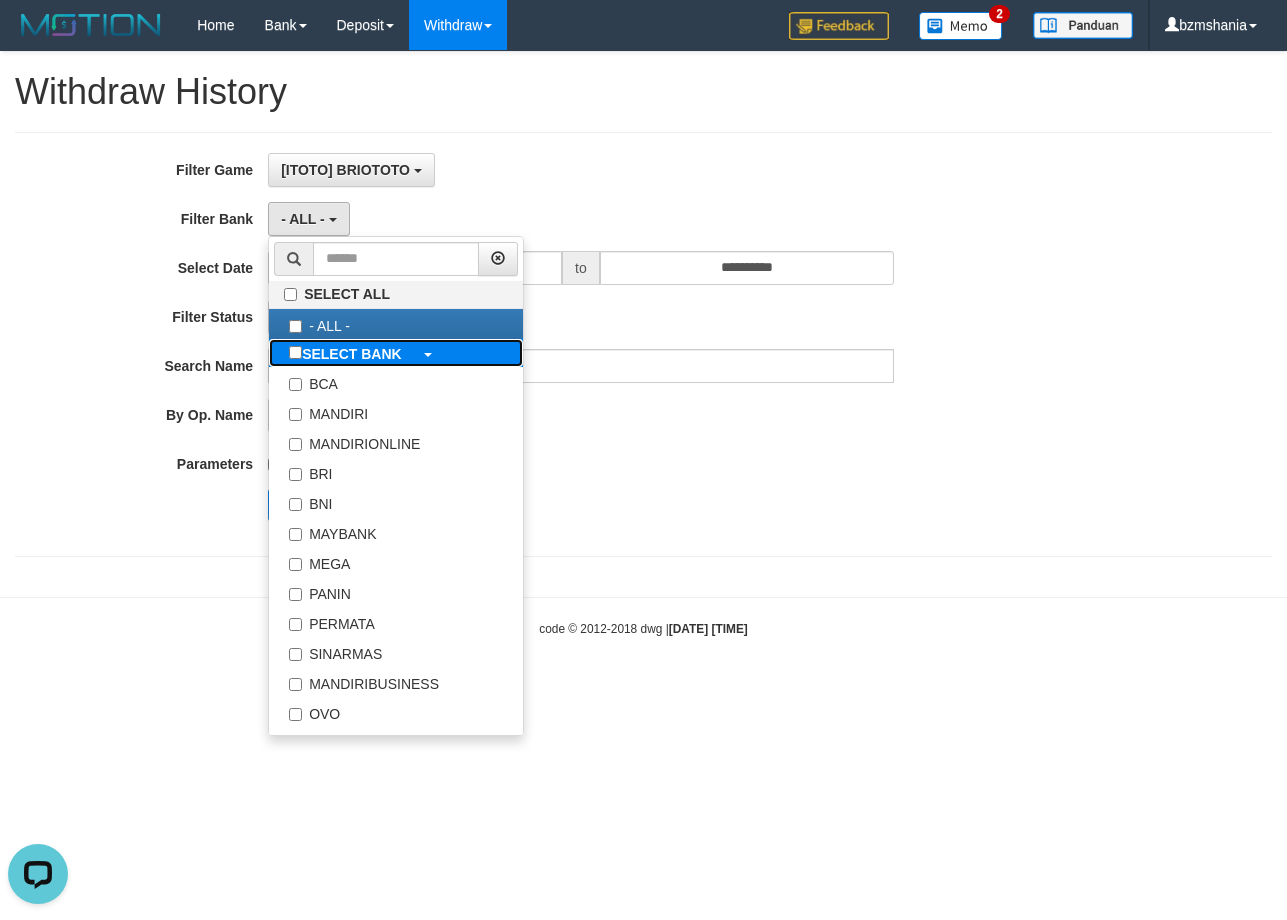 click on "SELECT BANK" at bounding box center [352, 354] 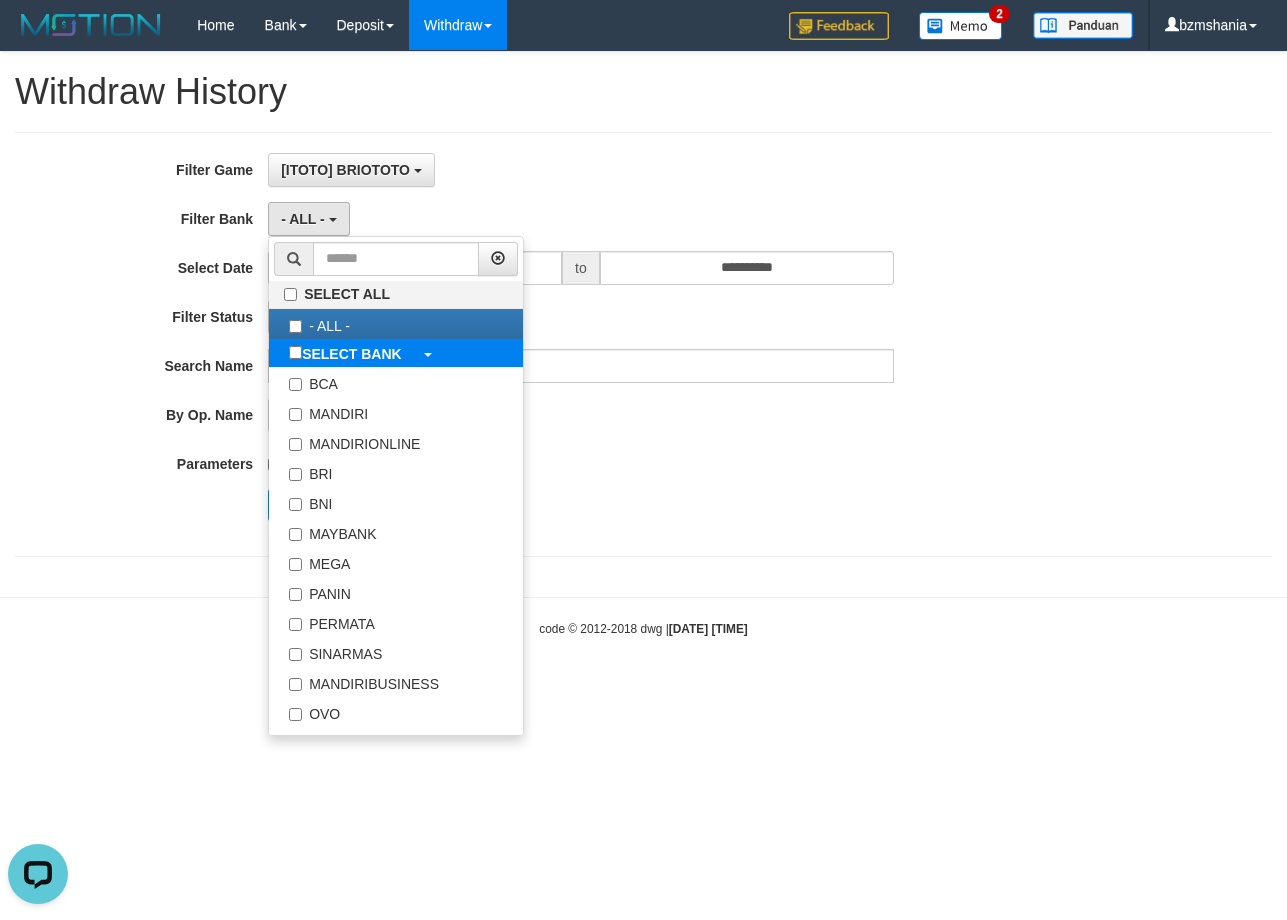 select on "***" 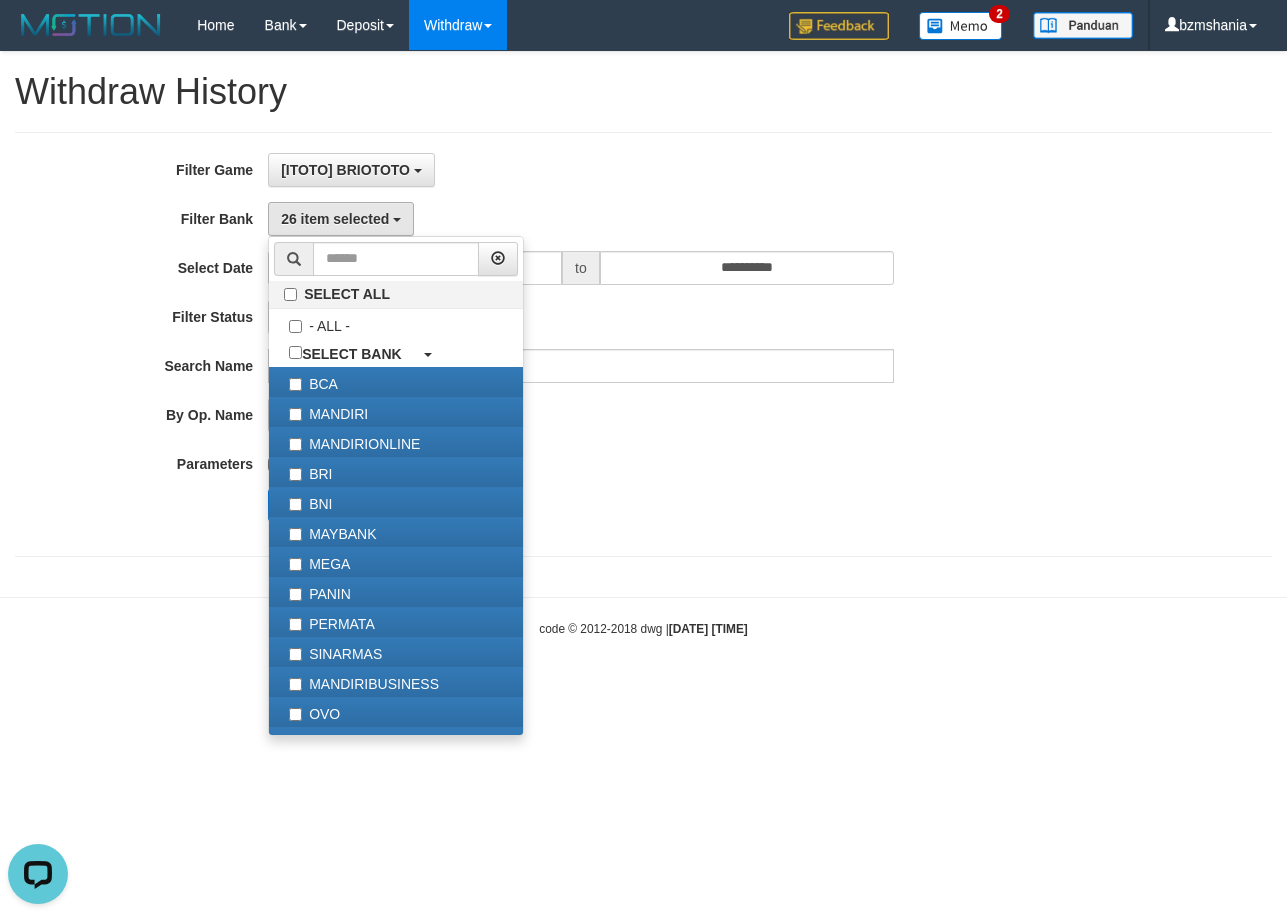 click on "**********" at bounding box center [643, 344] 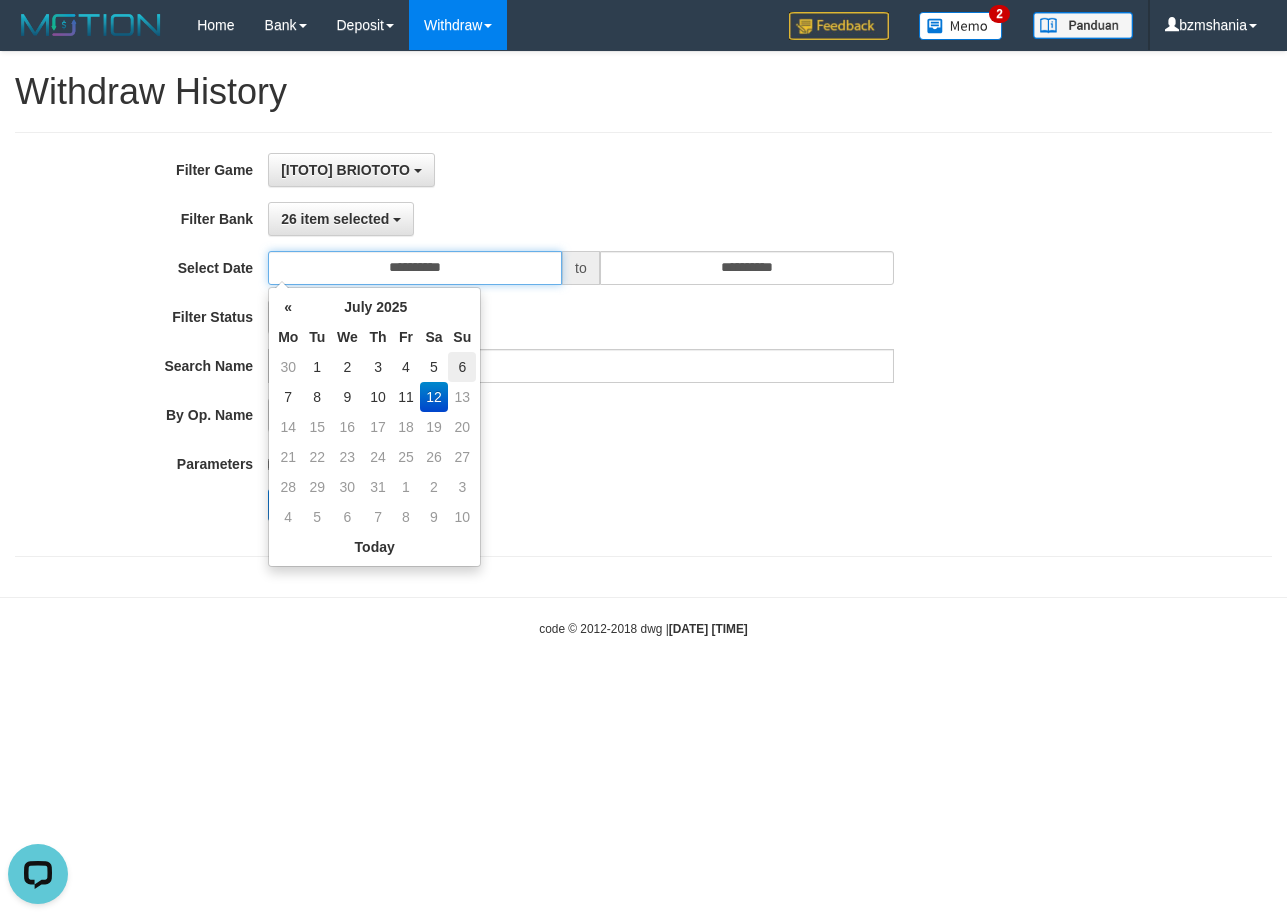 drag, startPoint x: 496, startPoint y: 261, endPoint x: 456, endPoint y: 372, distance: 117.98729 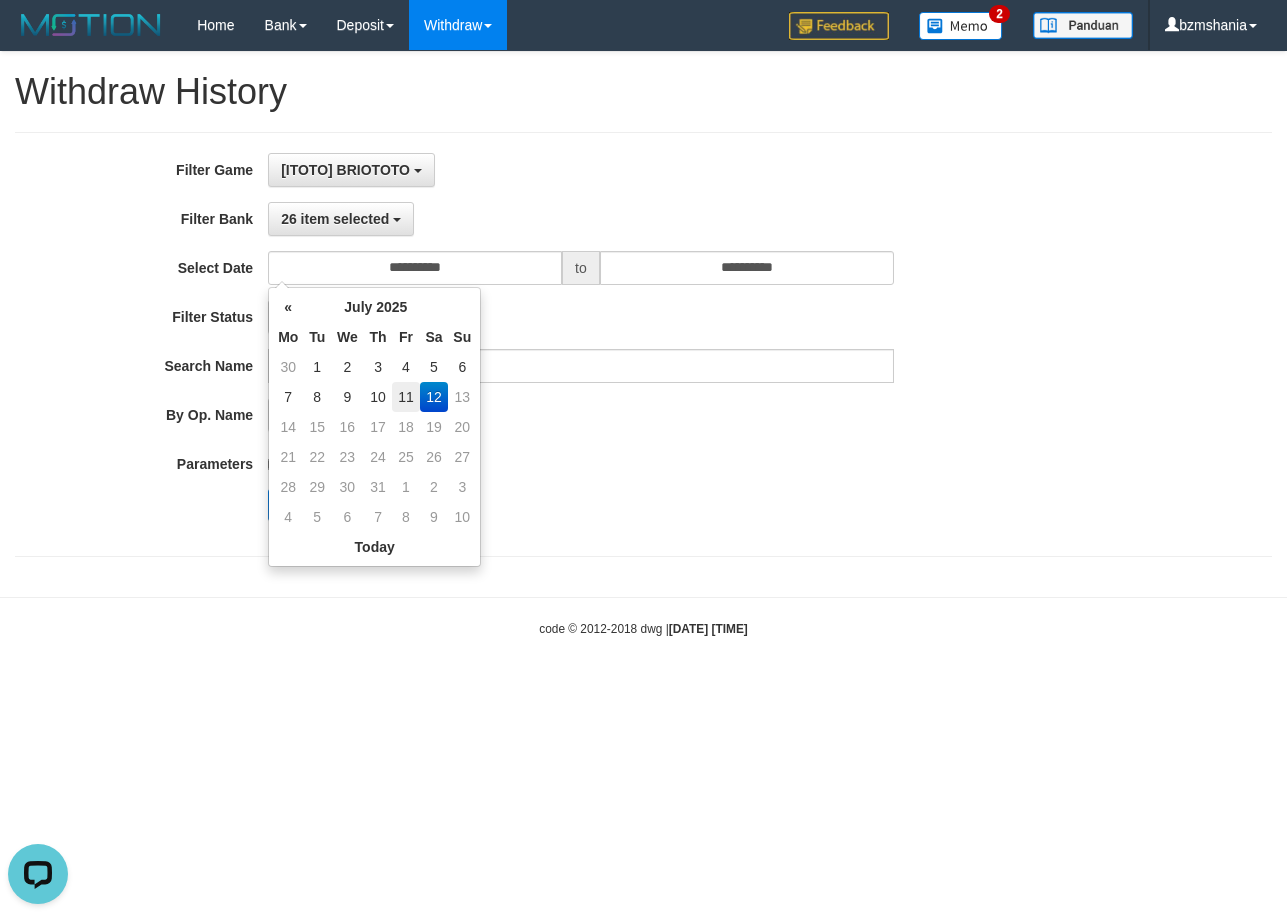 click on "11" at bounding box center (405, 397) 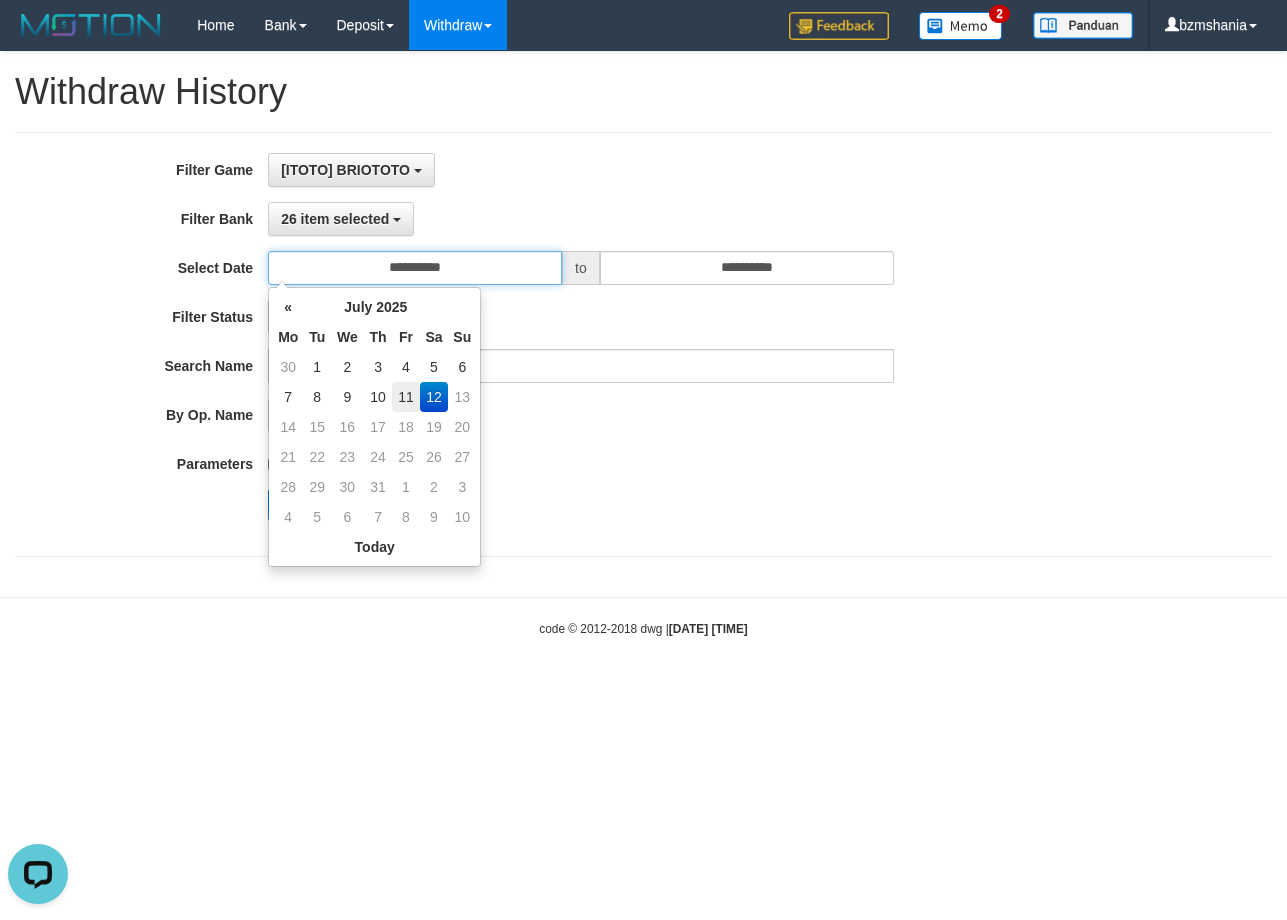 type on "**********" 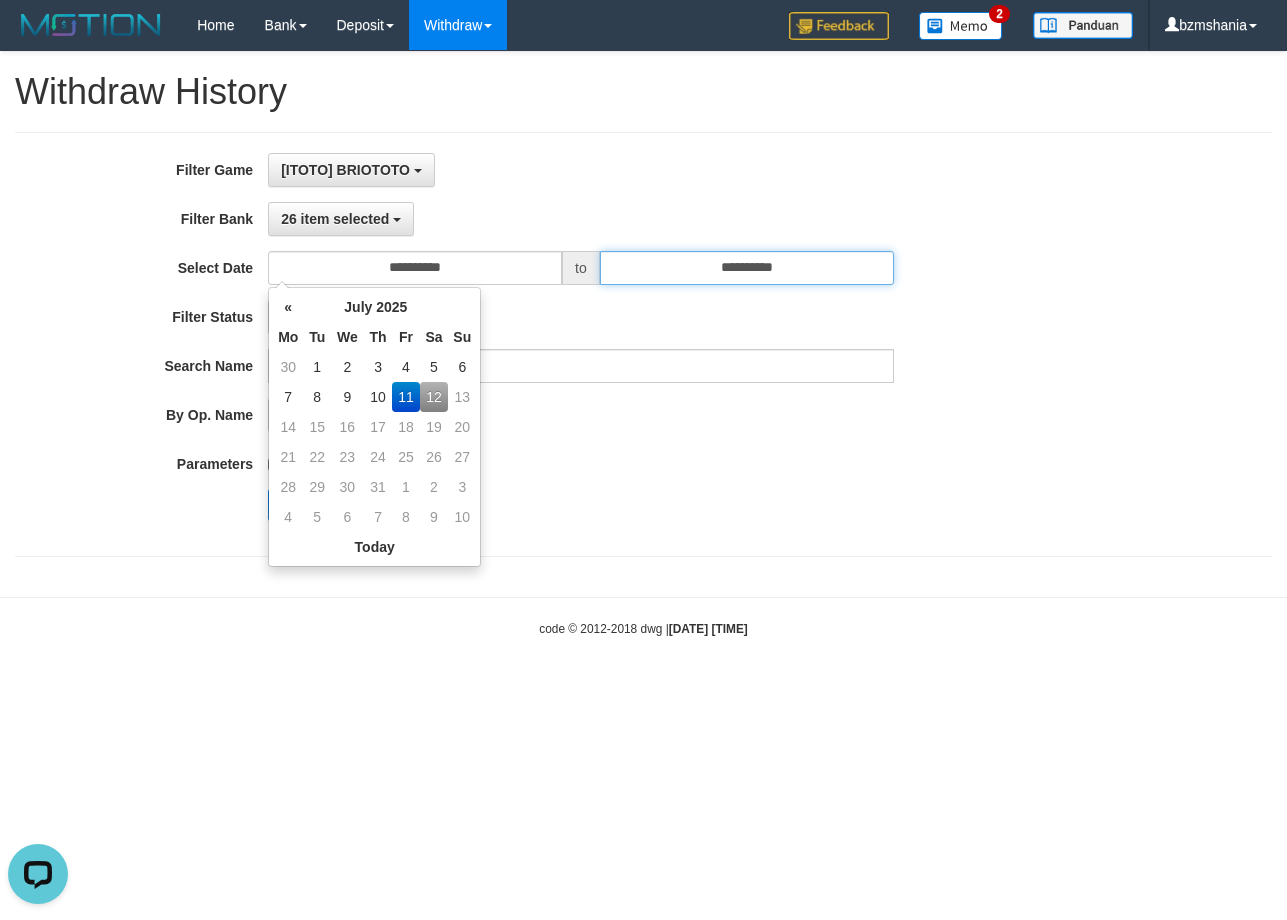 drag, startPoint x: 704, startPoint y: 265, endPoint x: 703, endPoint y: 277, distance: 12.0415945 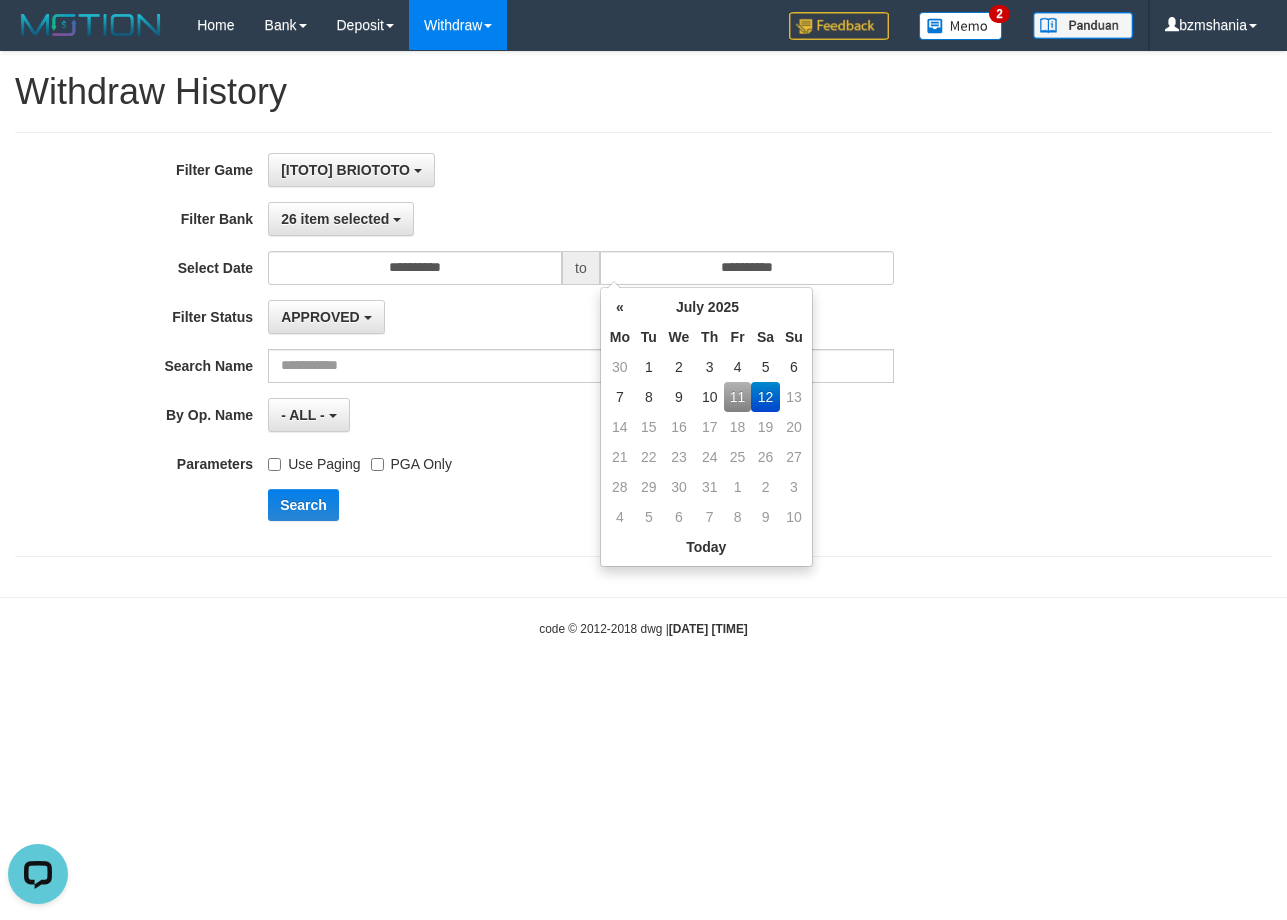 click on "11" at bounding box center (737, 397) 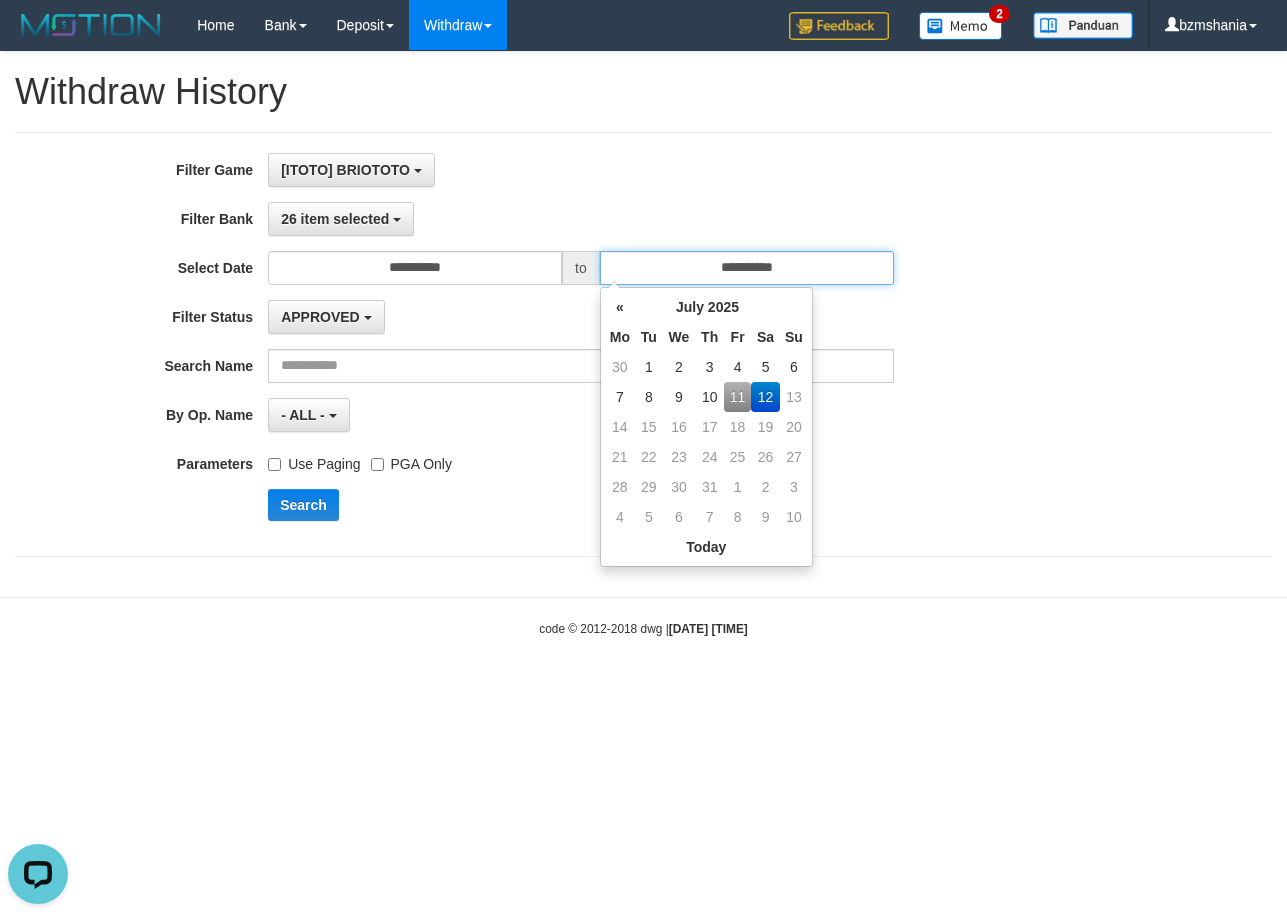 type on "**********" 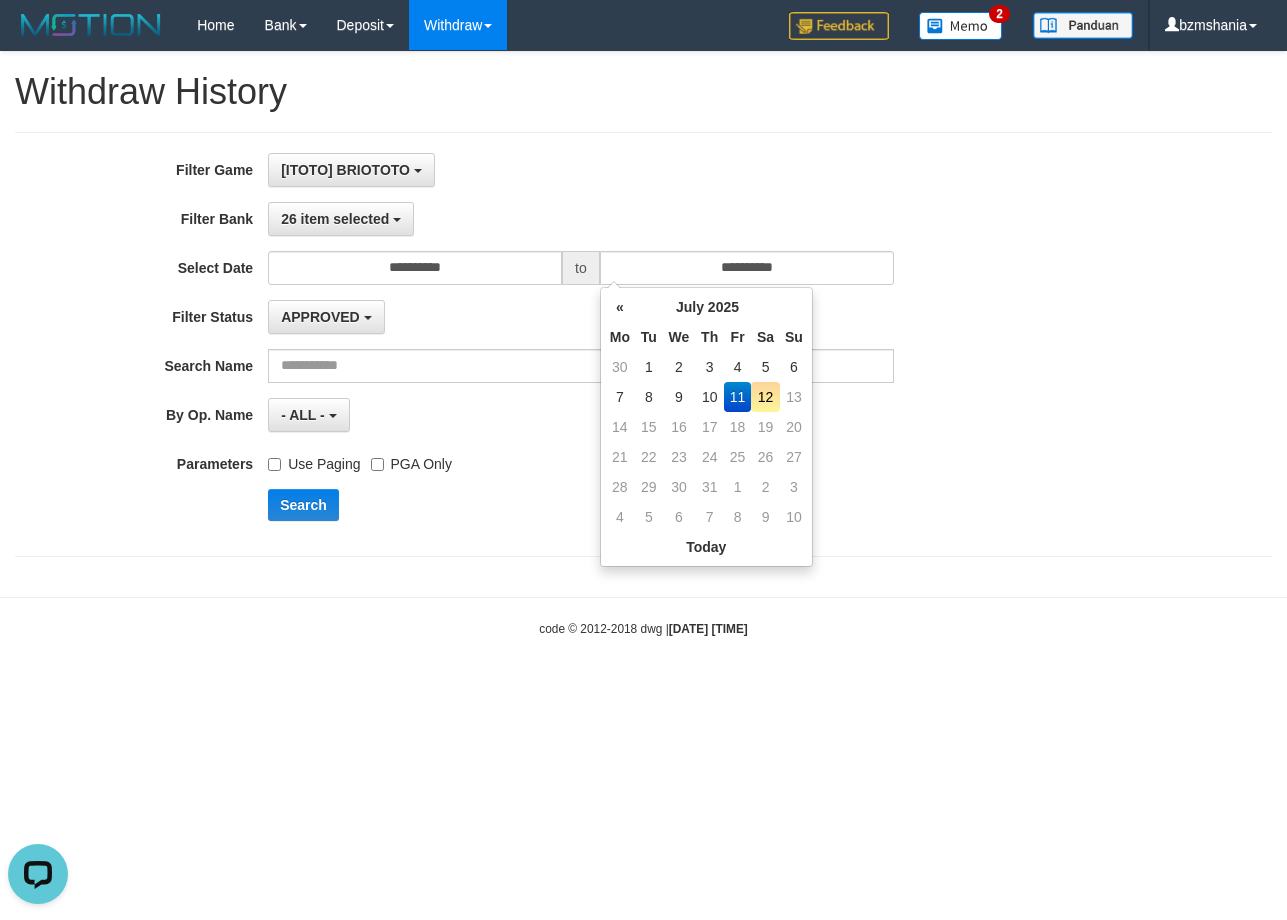 drag, startPoint x: 466, startPoint y: 552, endPoint x: 387, endPoint y: 518, distance: 86.00581 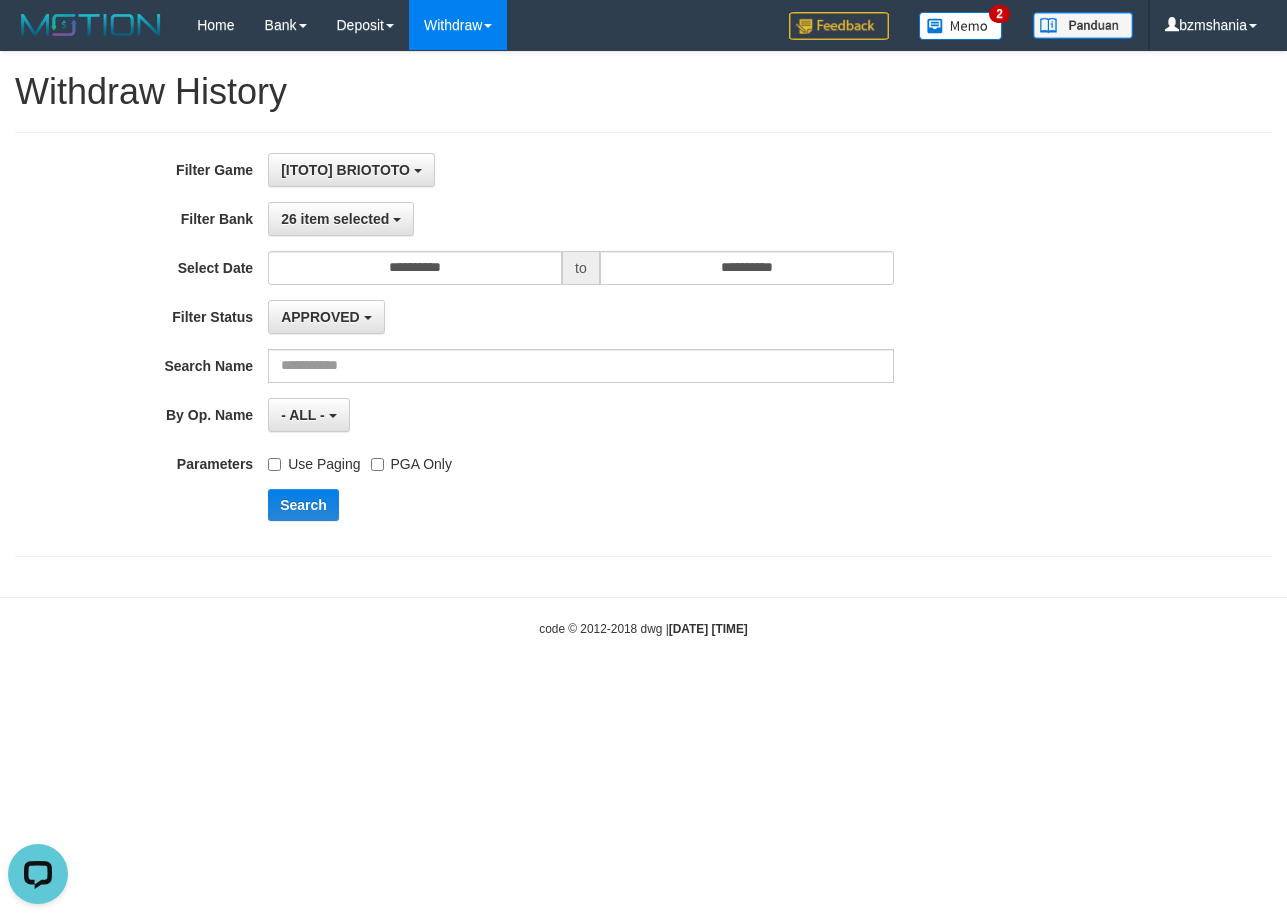 click on "Use Paging" at bounding box center [314, 460] 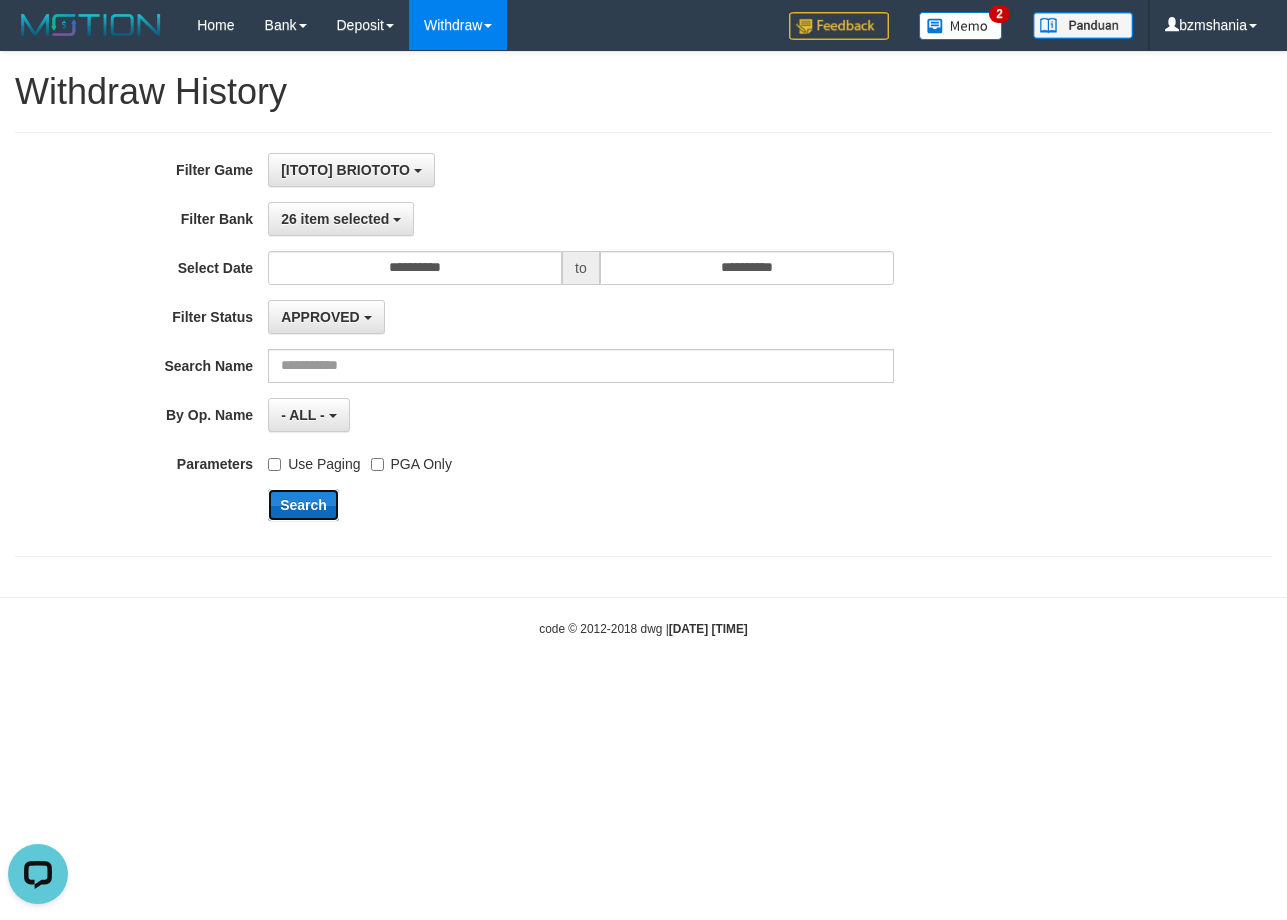 click on "Search" at bounding box center [303, 505] 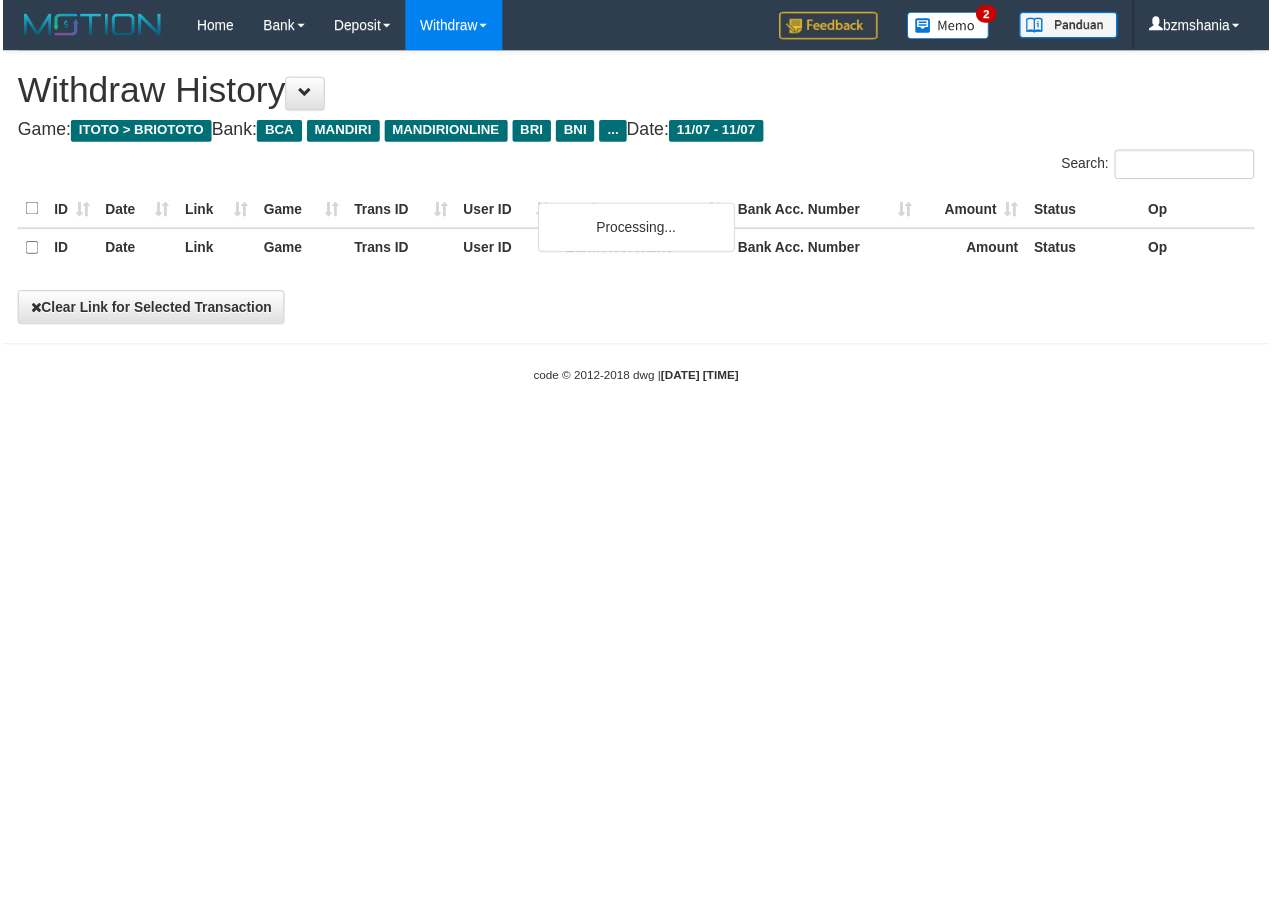 scroll, scrollTop: 0, scrollLeft: 0, axis: both 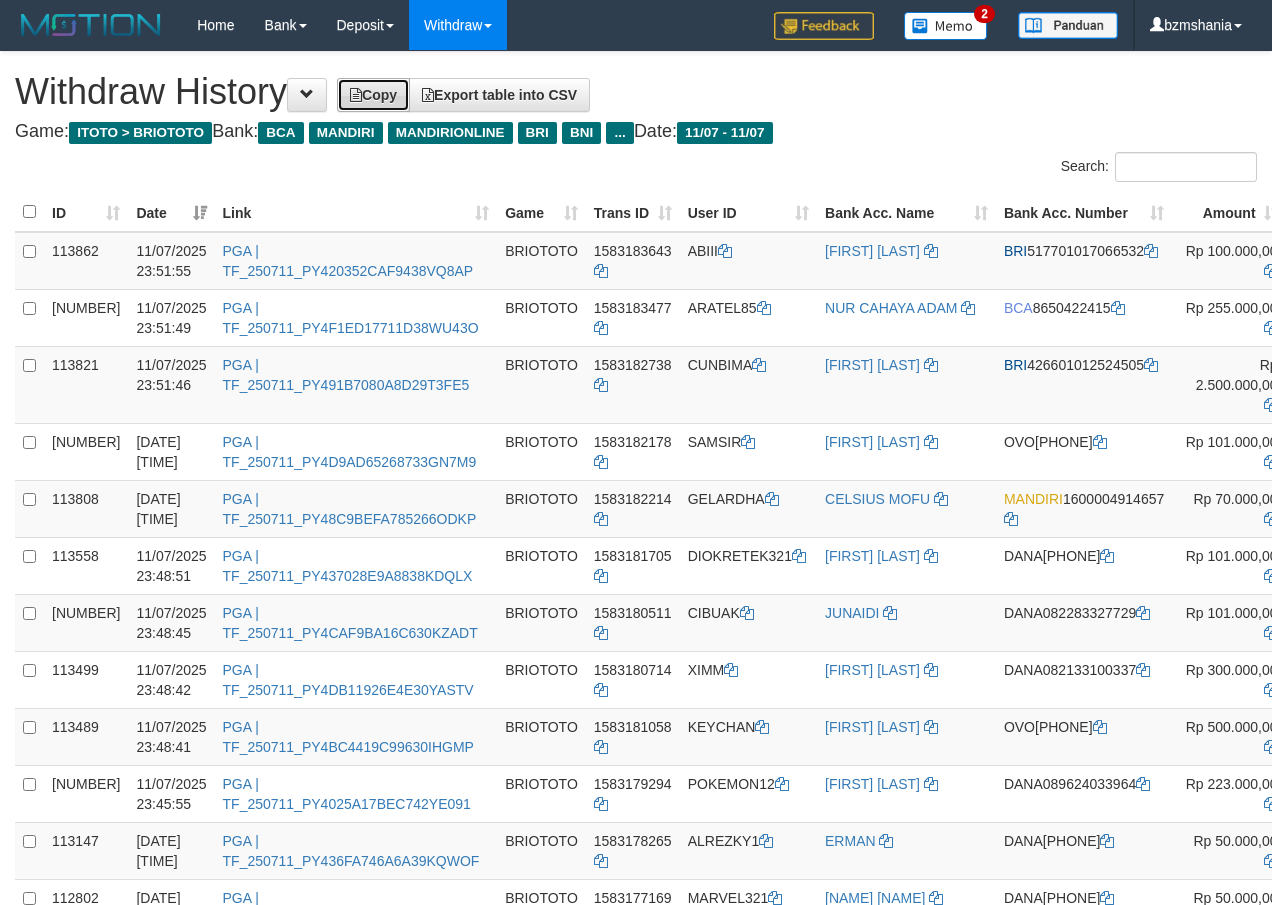 click on "Copy" at bounding box center [373, 95] 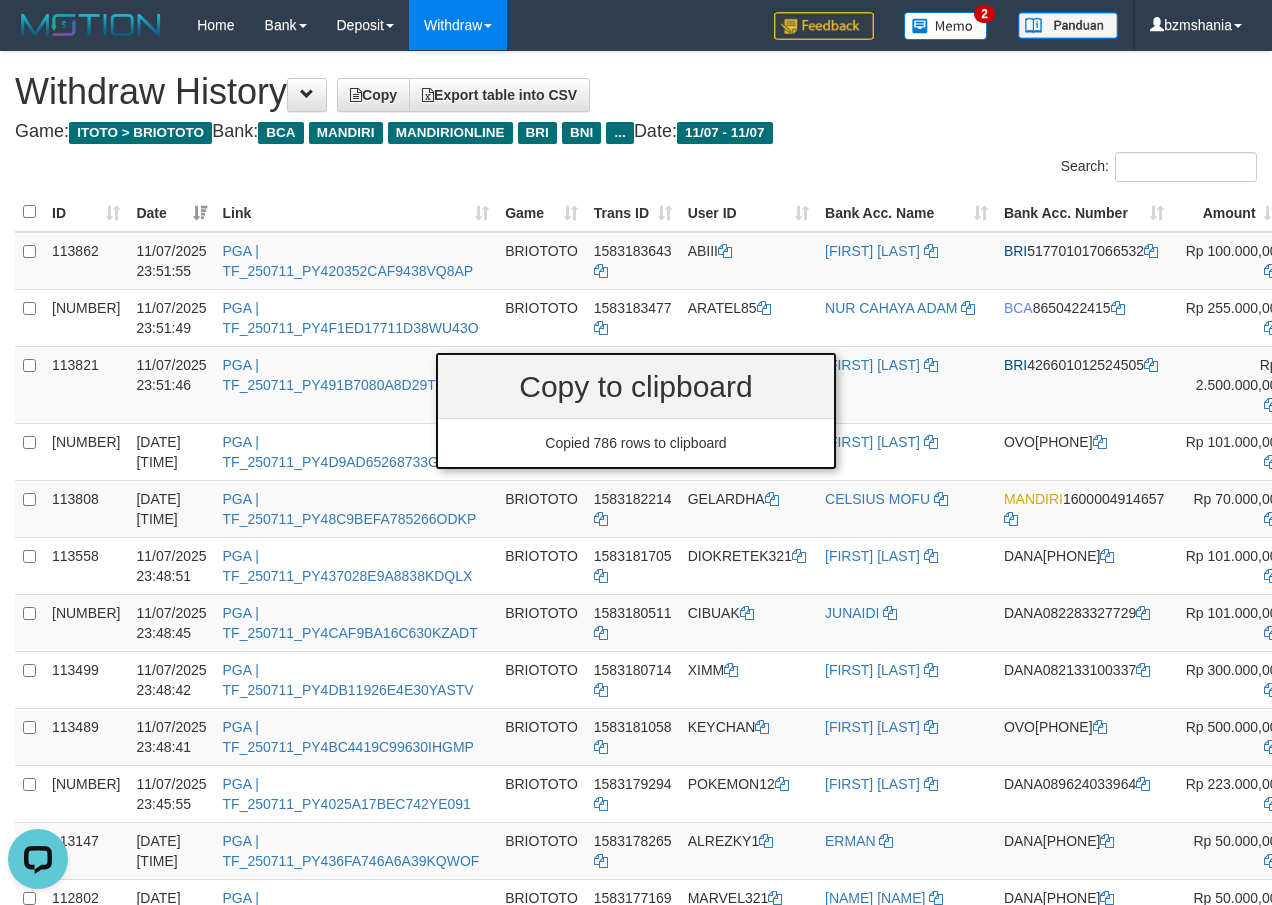 scroll, scrollTop: 0, scrollLeft: 0, axis: both 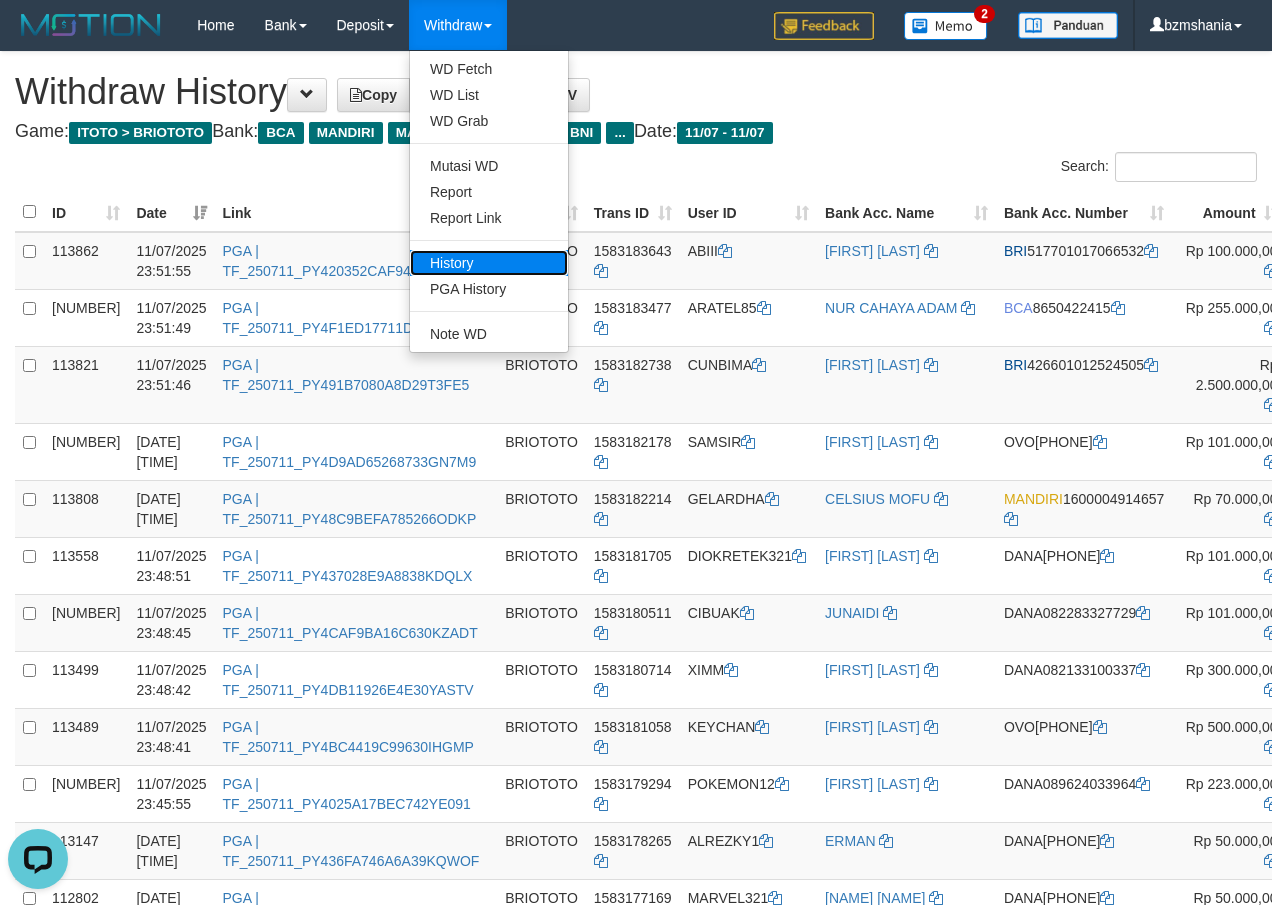 click on "History" at bounding box center [489, 263] 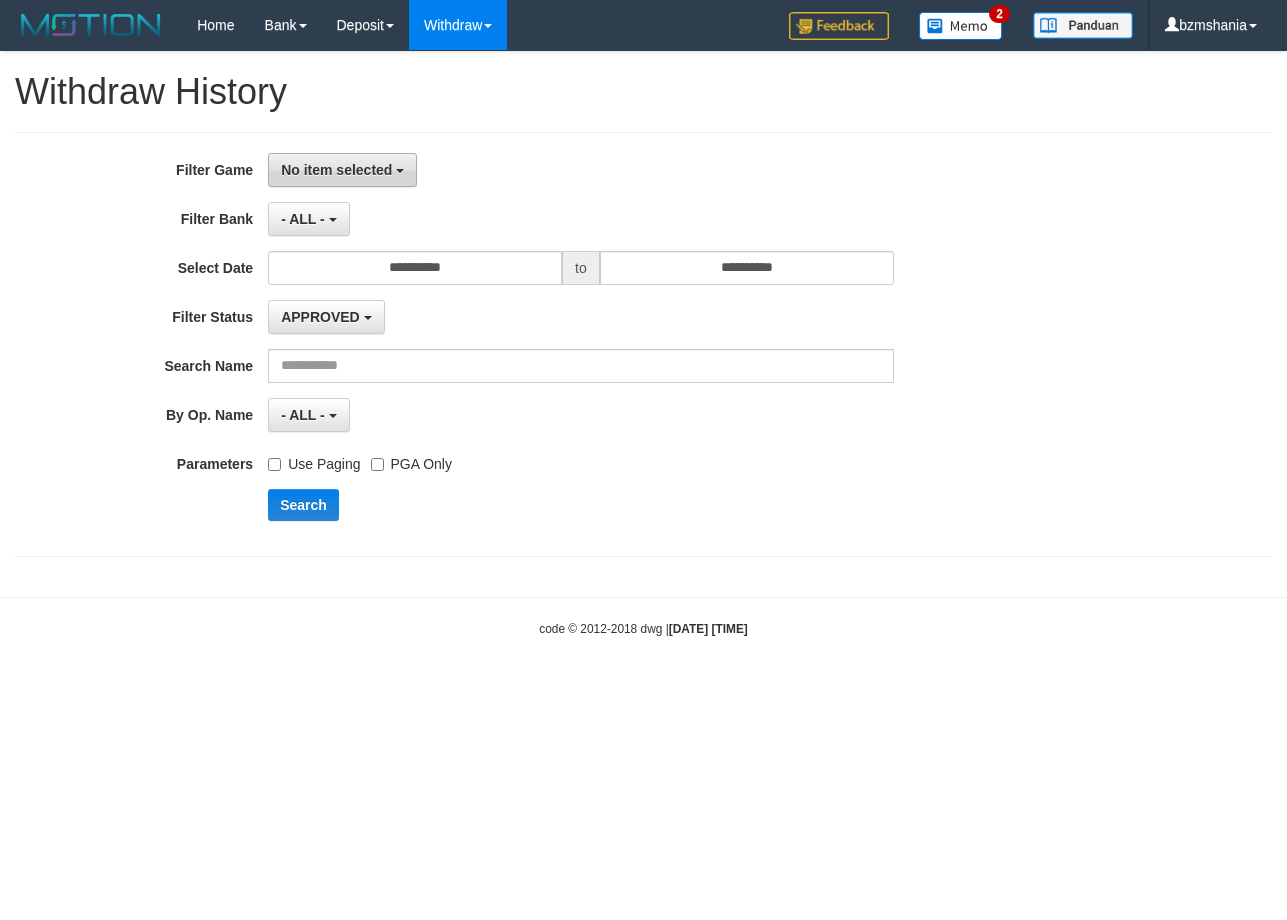 scroll, scrollTop: 0, scrollLeft: 0, axis: both 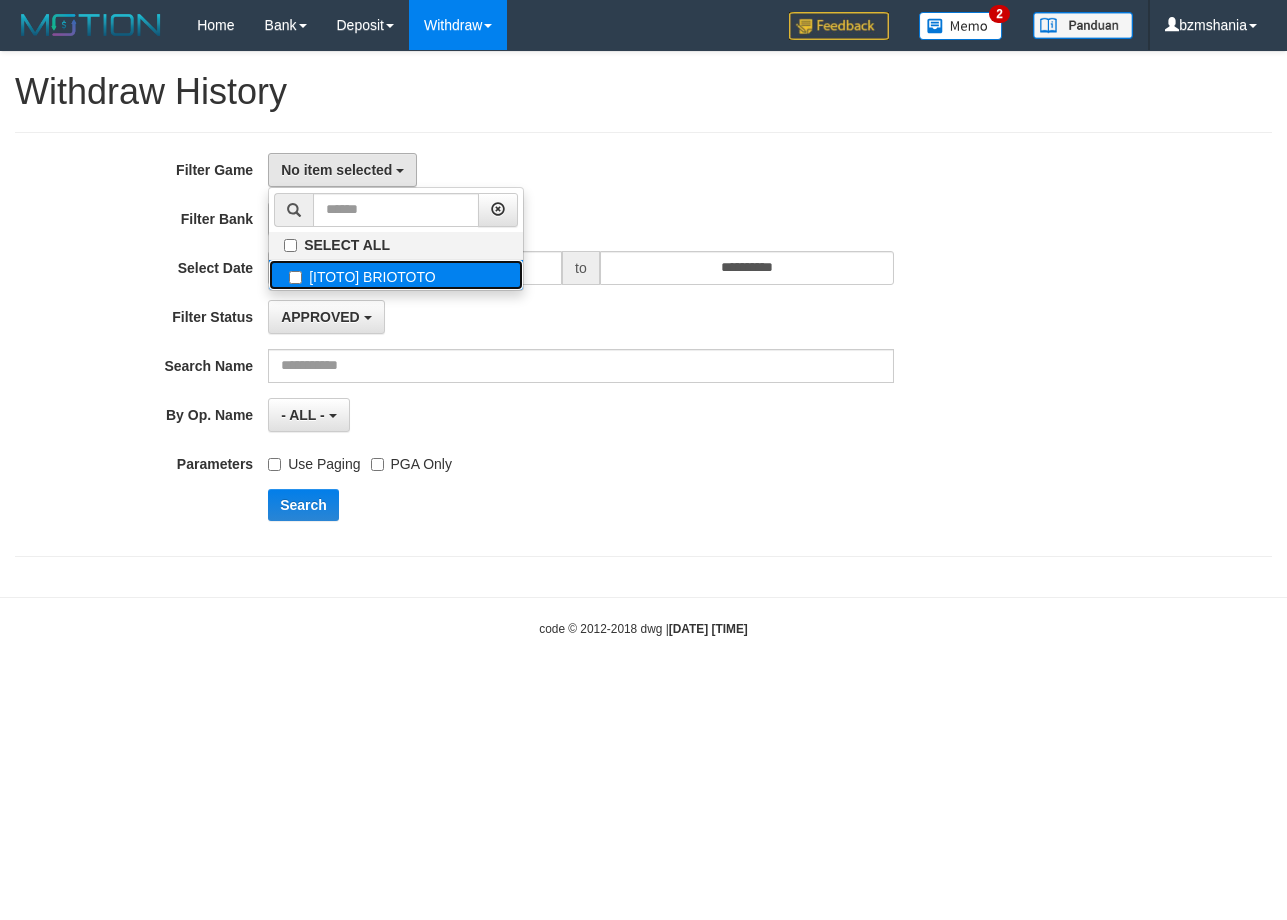click on "[ITOTO] BRIOTOTO" at bounding box center [396, 275] 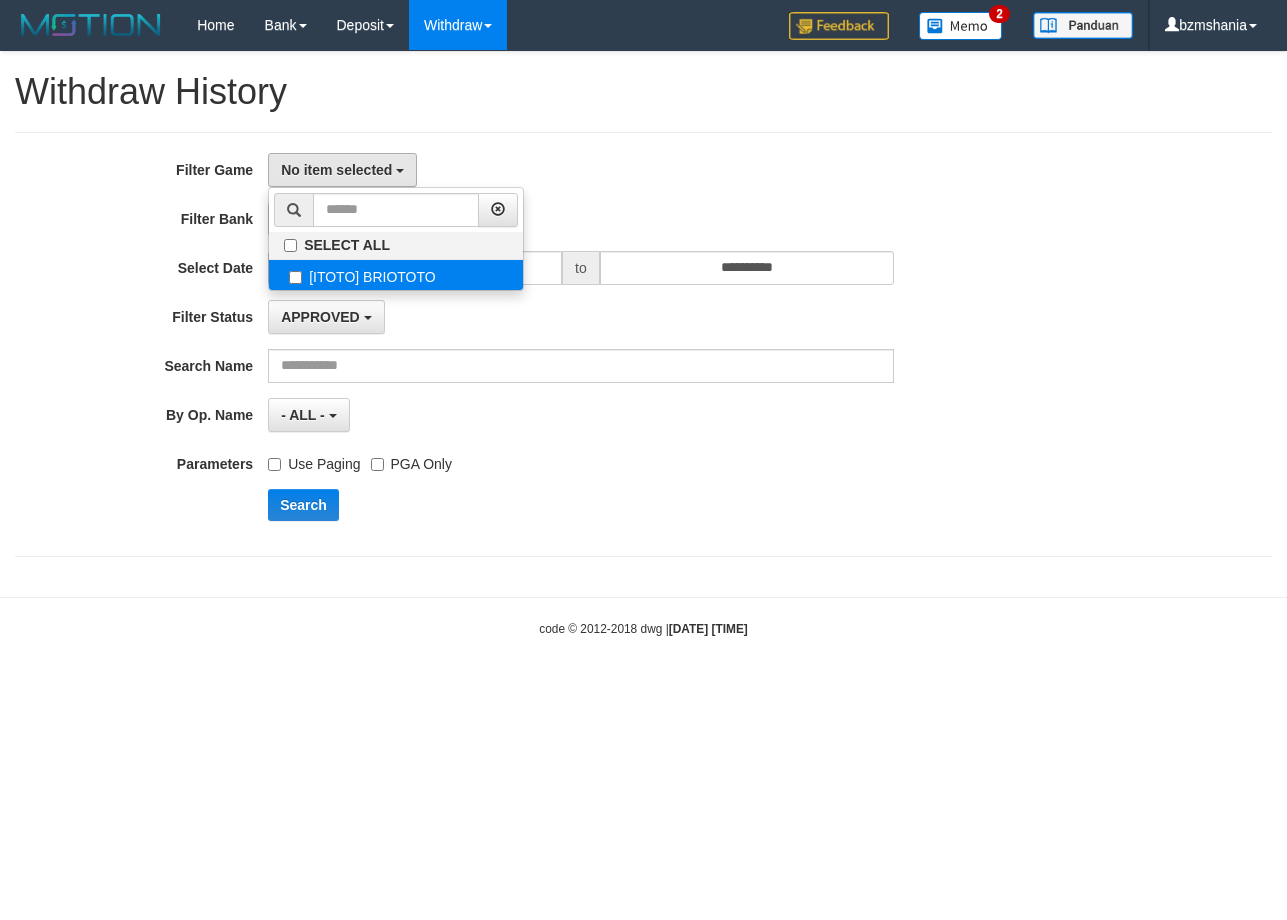 select on "****" 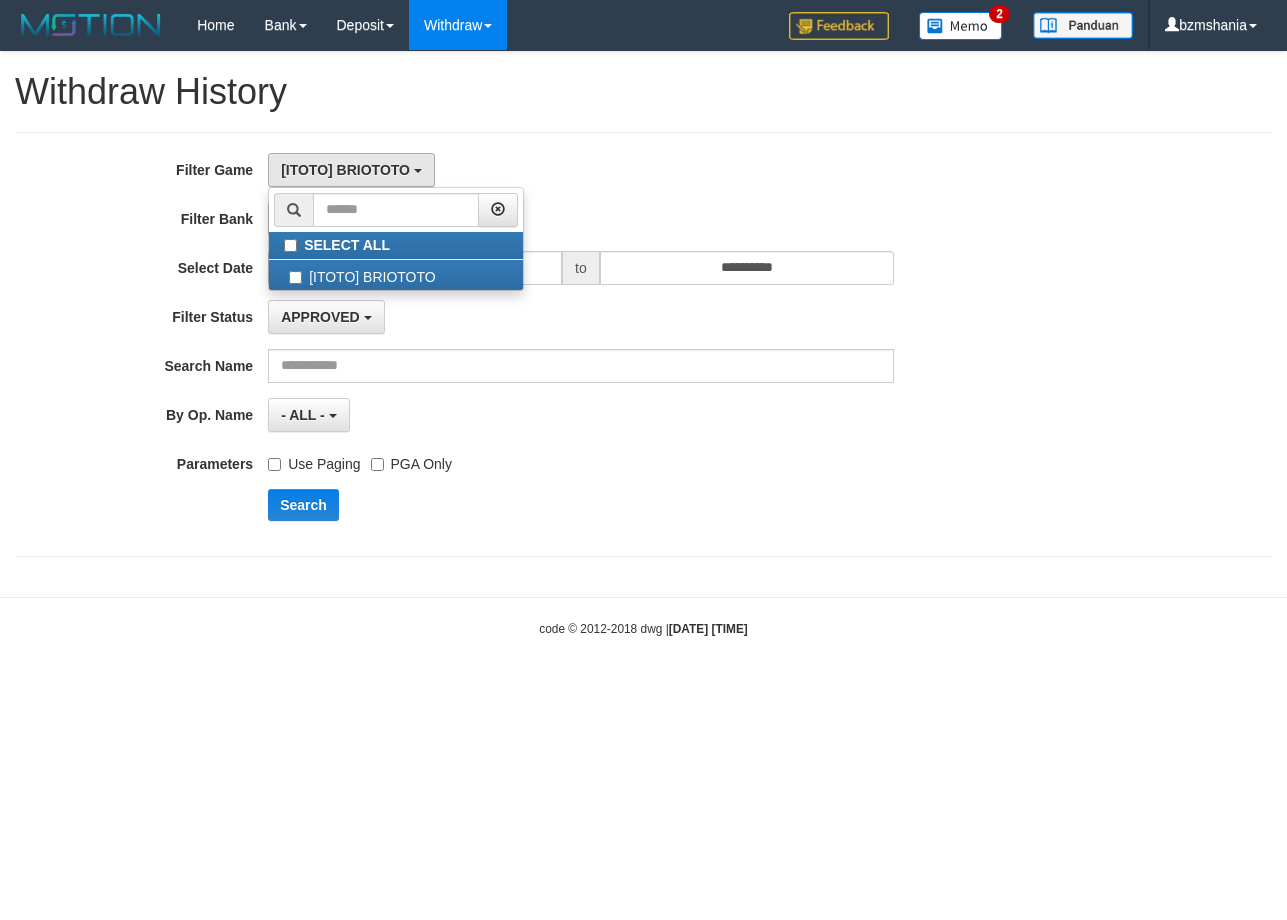 click on "[ITOTO] BRIOTOTO
SELECT ALL
[ITOTO] BRIOTOTO" at bounding box center [581, 170] 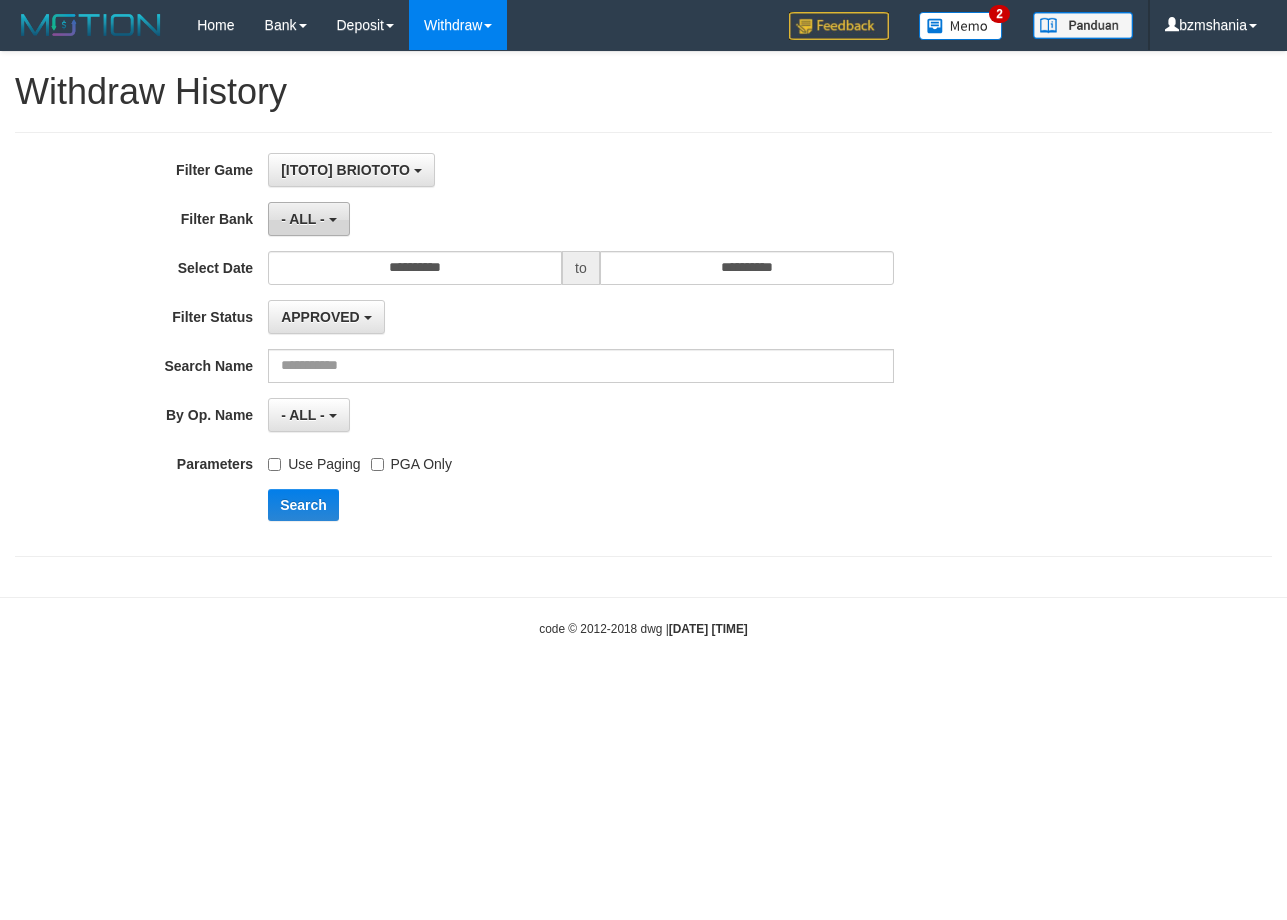 drag, startPoint x: 328, startPoint y: 212, endPoint x: 377, endPoint y: 276, distance: 80.60397 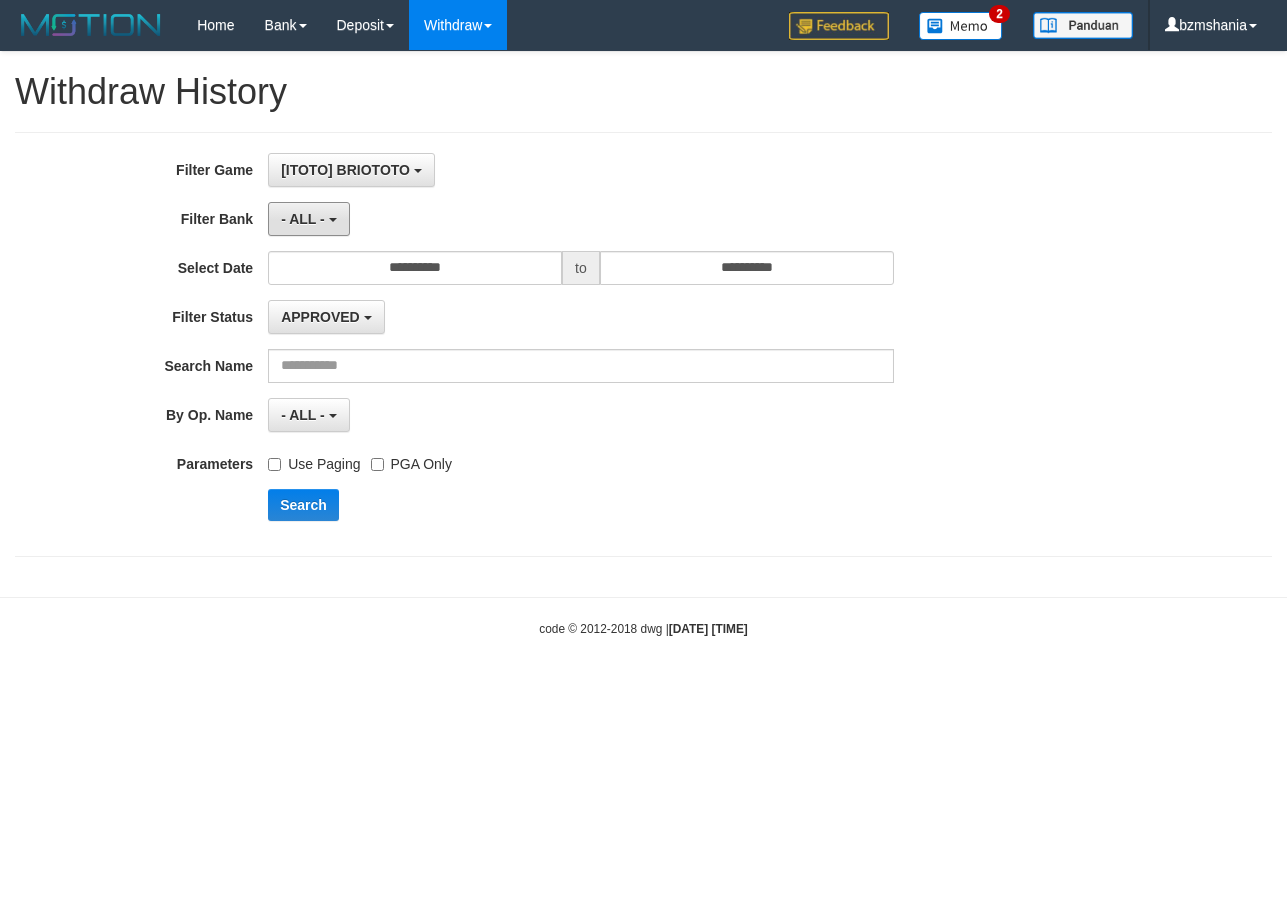 click on "- ALL -" at bounding box center [308, 219] 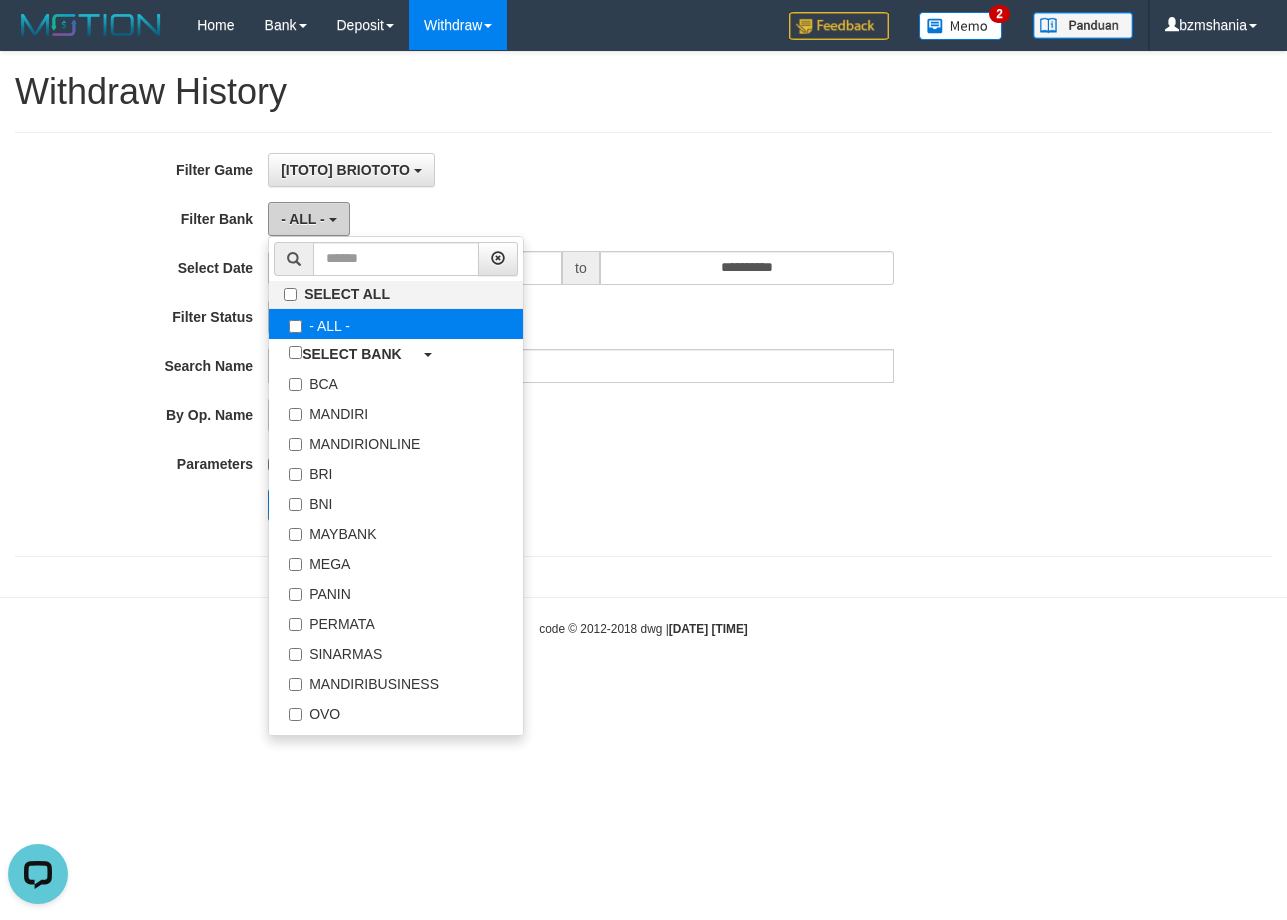 scroll, scrollTop: 0, scrollLeft: 0, axis: both 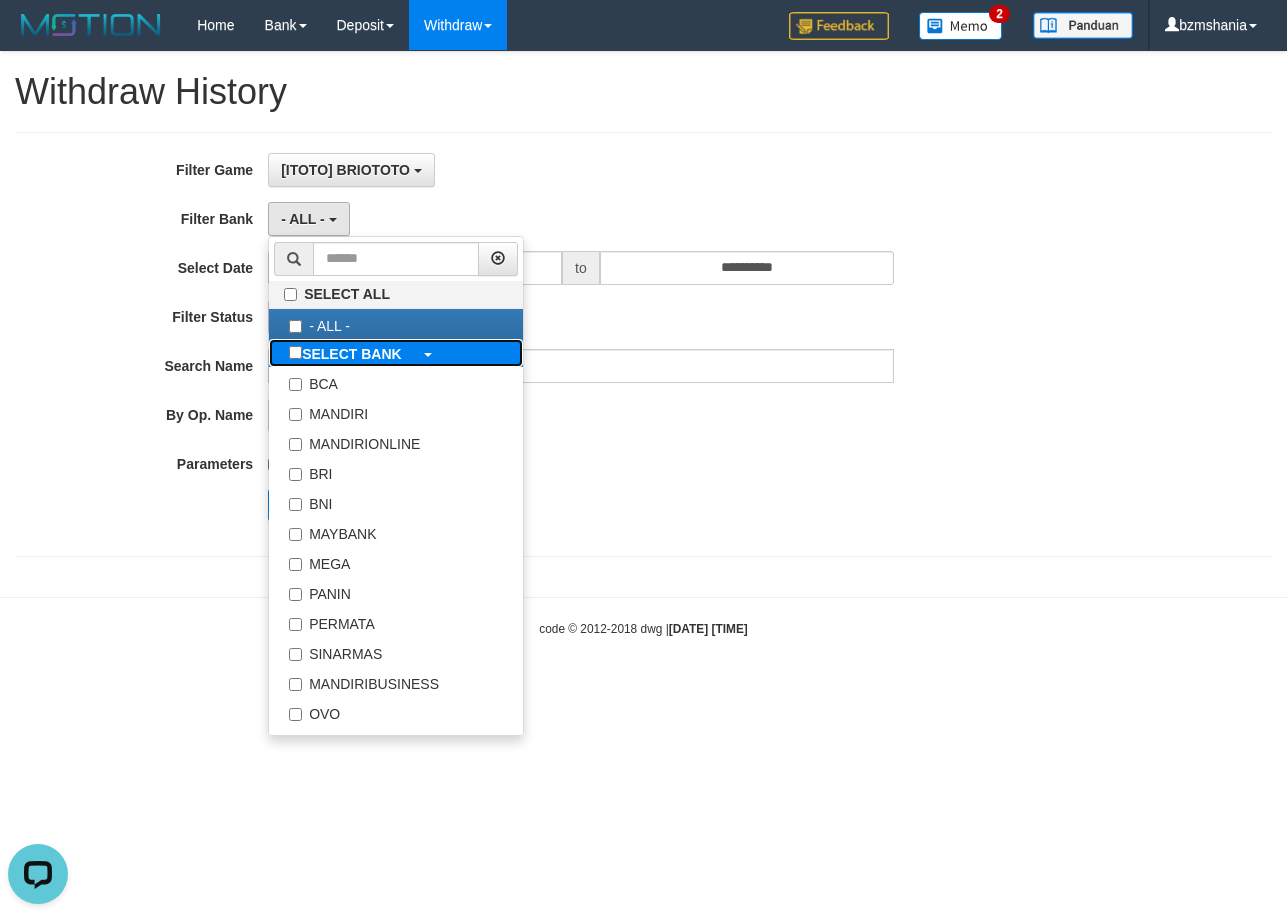 click on "SELECT BANK" at bounding box center (352, 354) 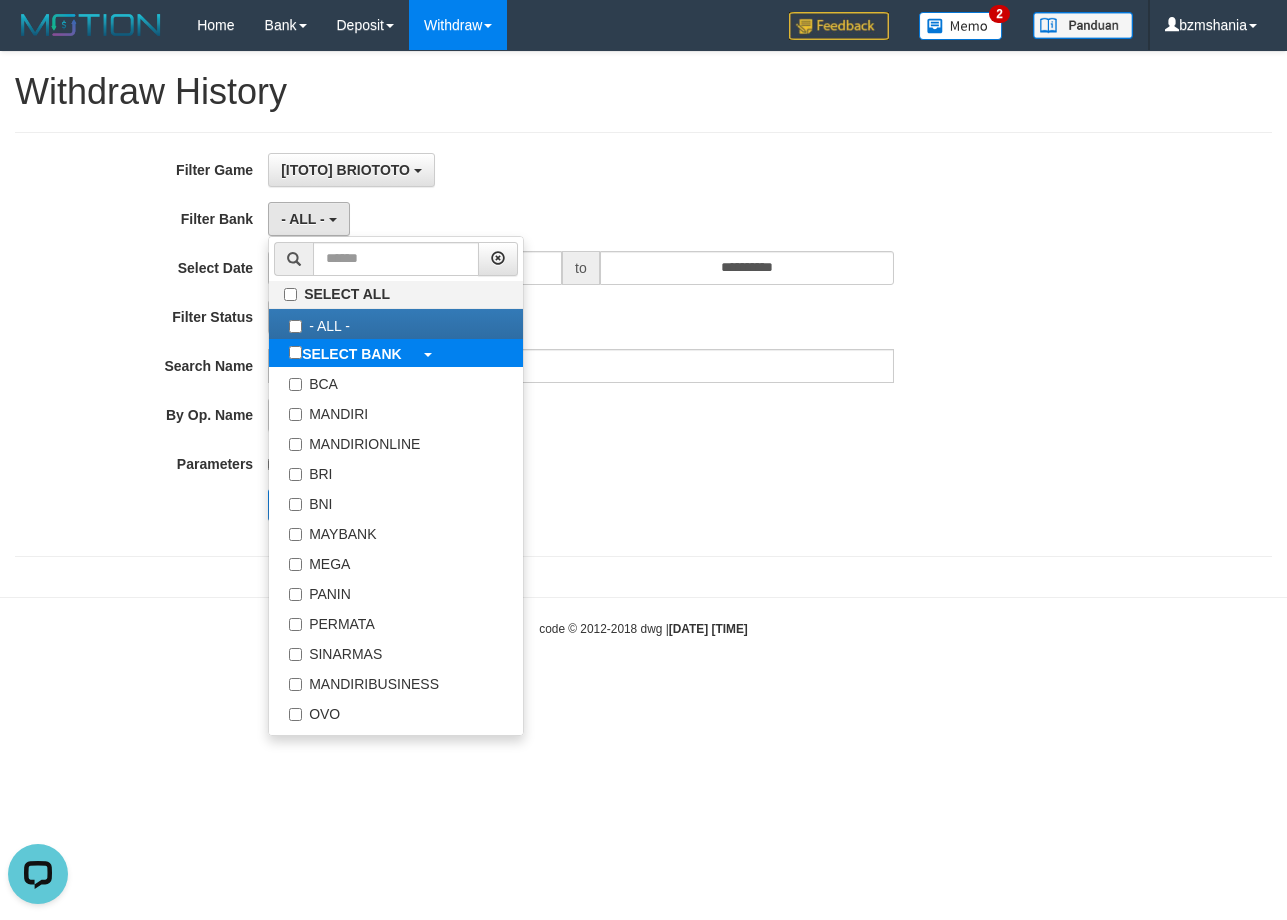 select on "***" 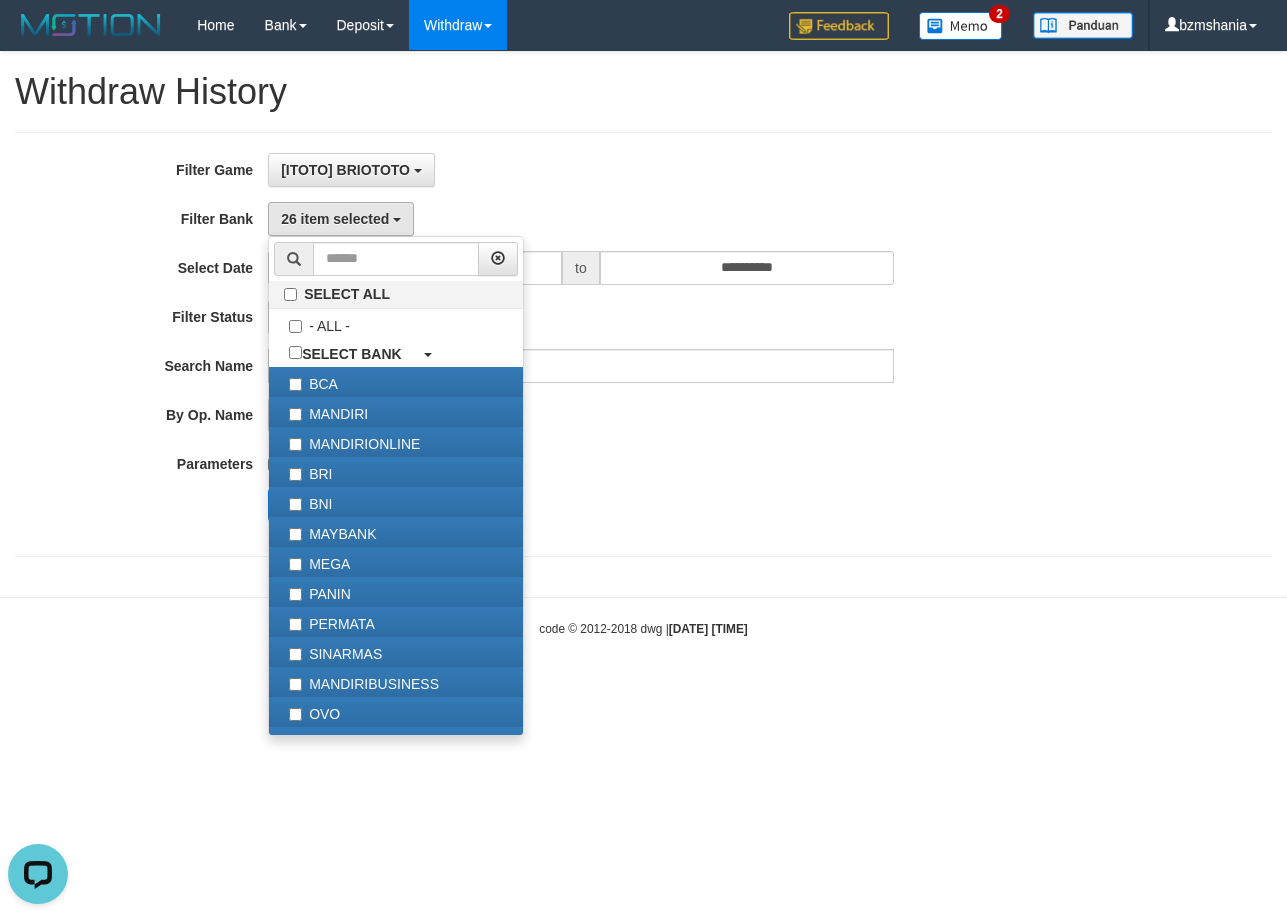 click on "[ITOTO] BRIOTOTO
SELECT ALL
[ITOTO] BRIOTOTO" at bounding box center (581, 170) 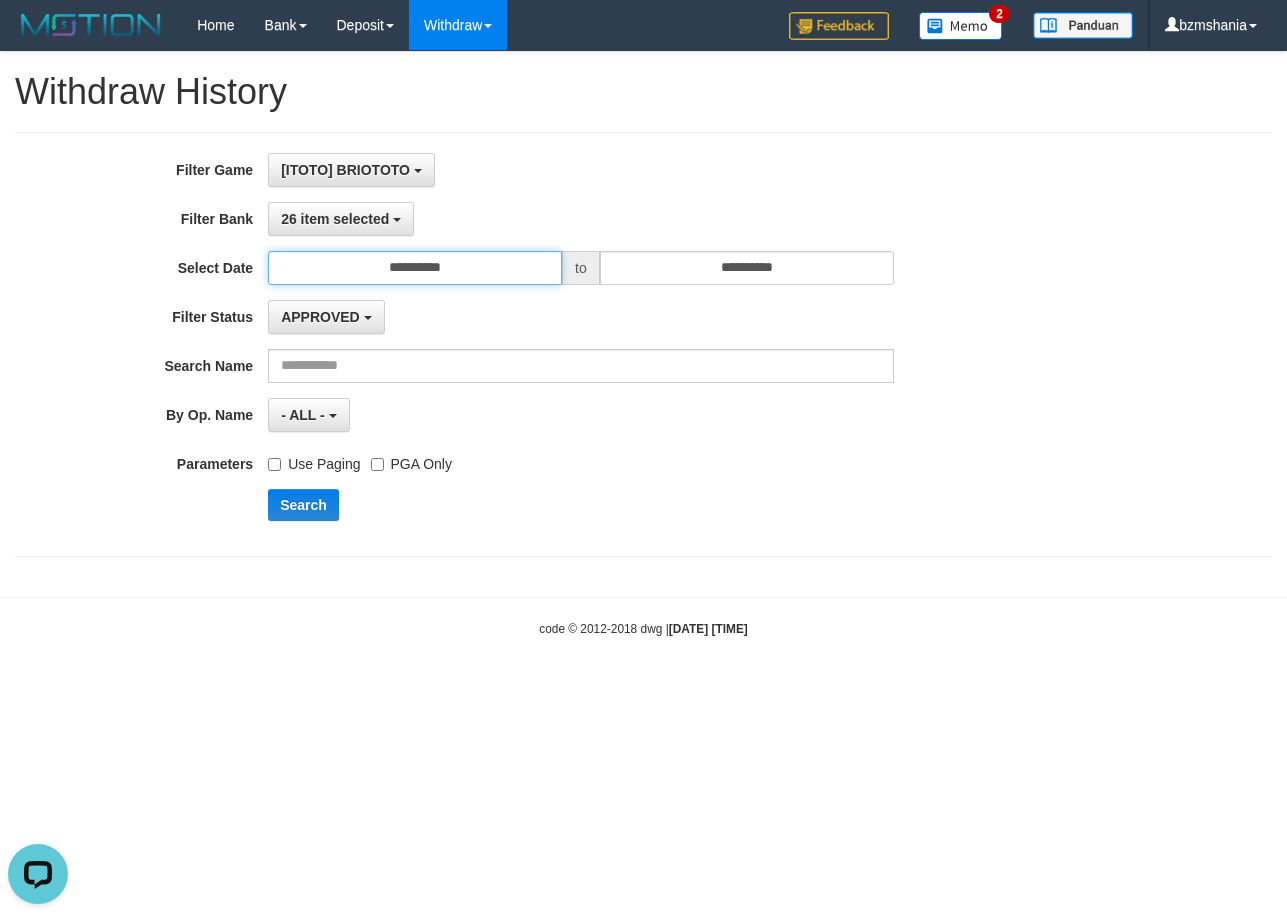 click on "**********" at bounding box center [415, 268] 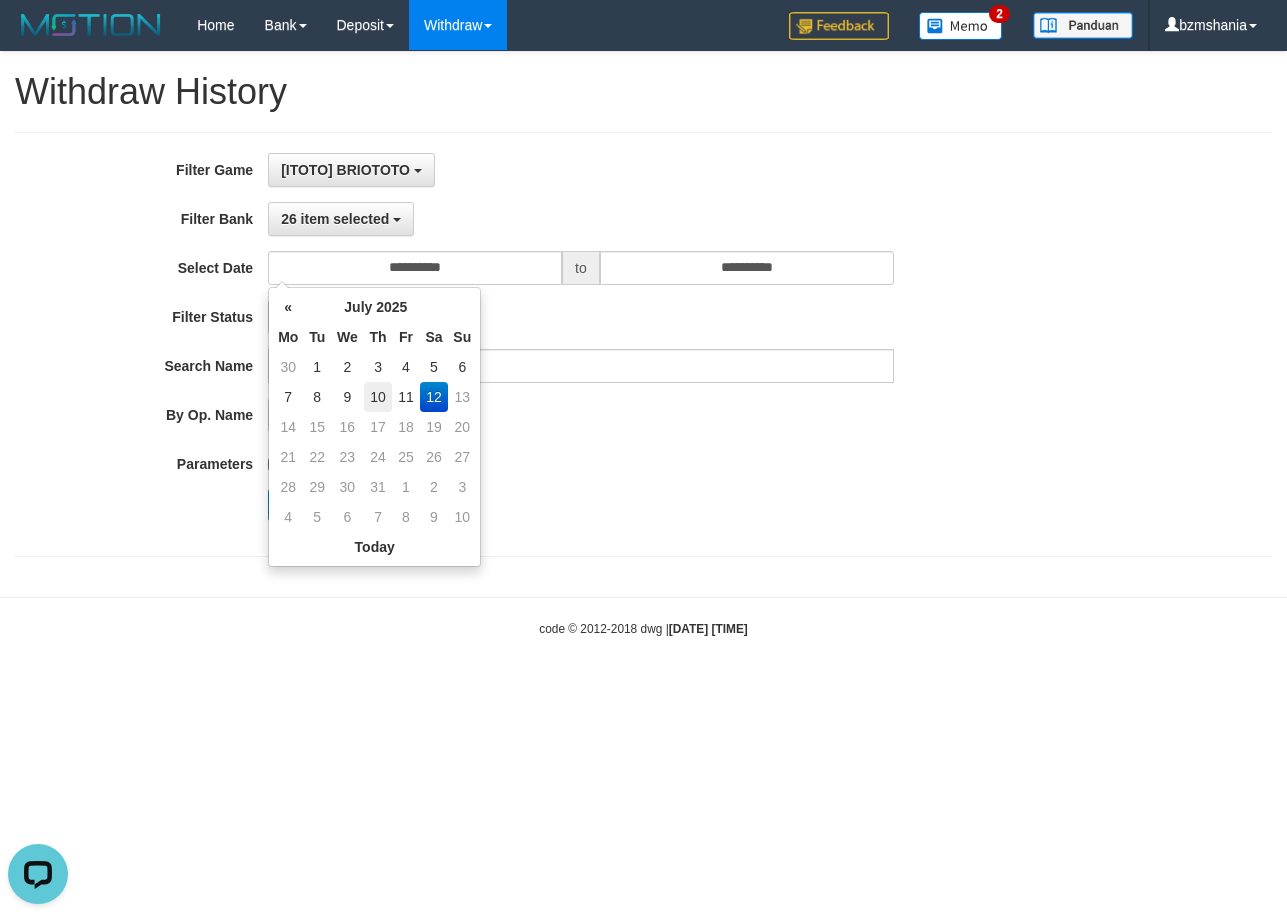 click on "10" at bounding box center (378, 397) 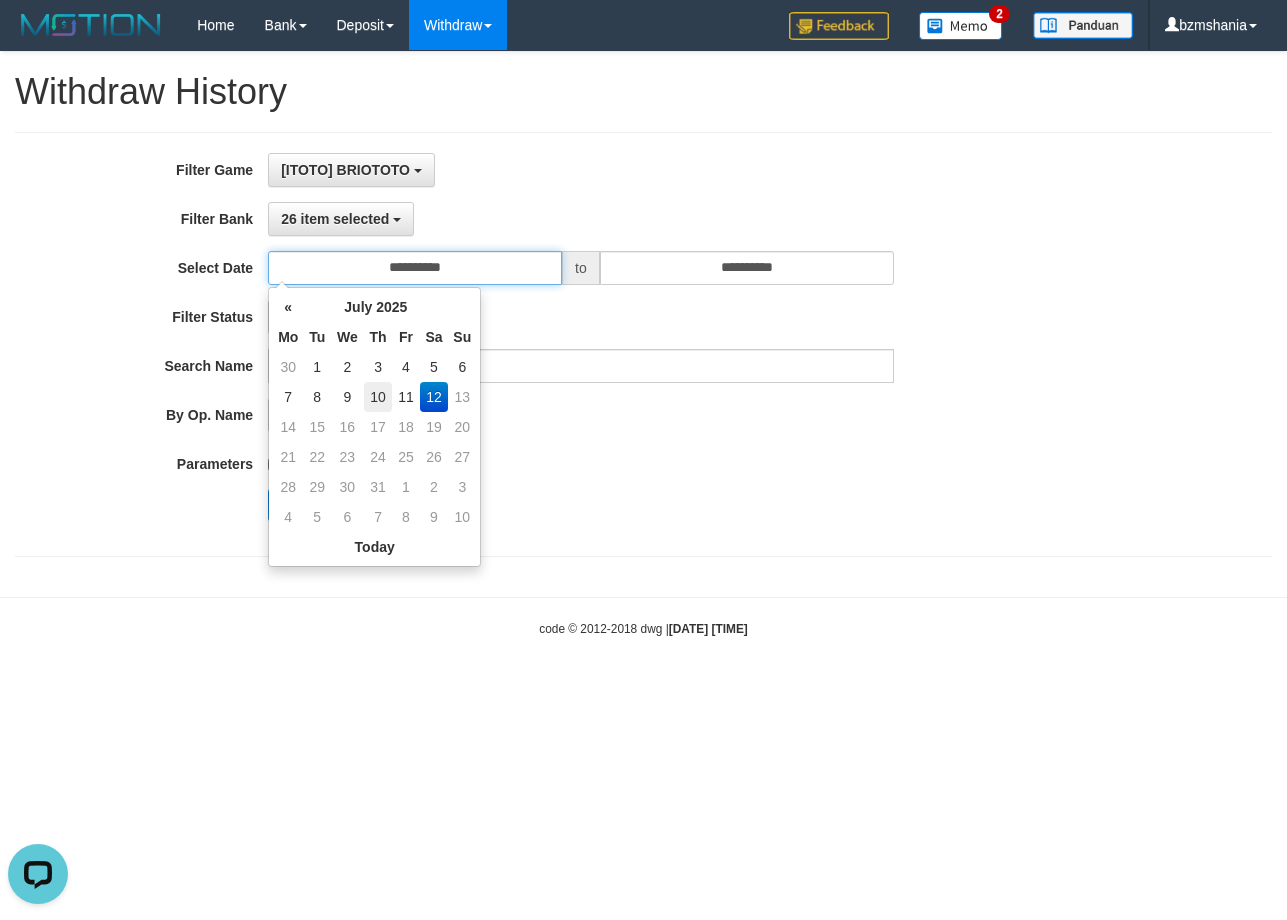type on "**********" 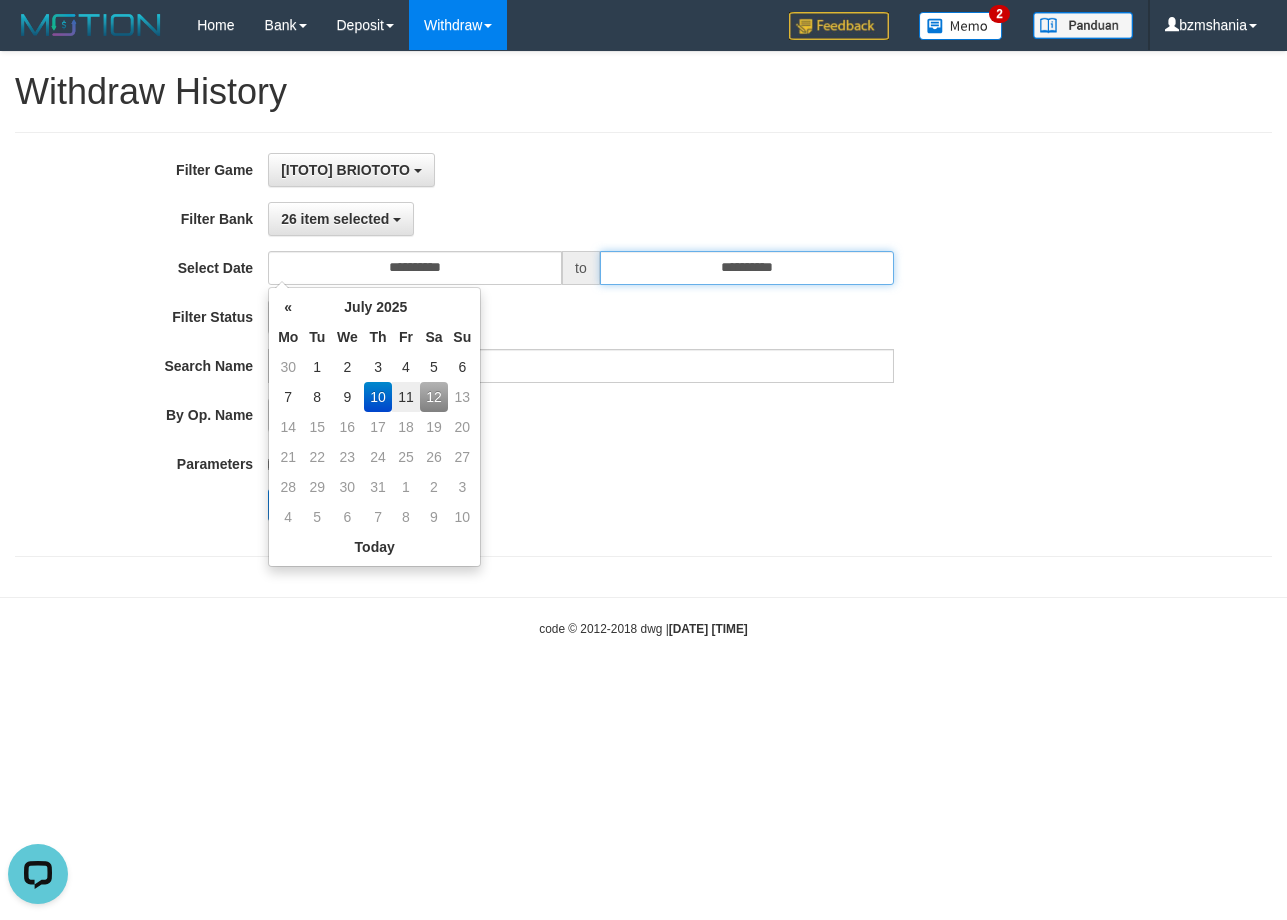 click on "**********" at bounding box center (747, 268) 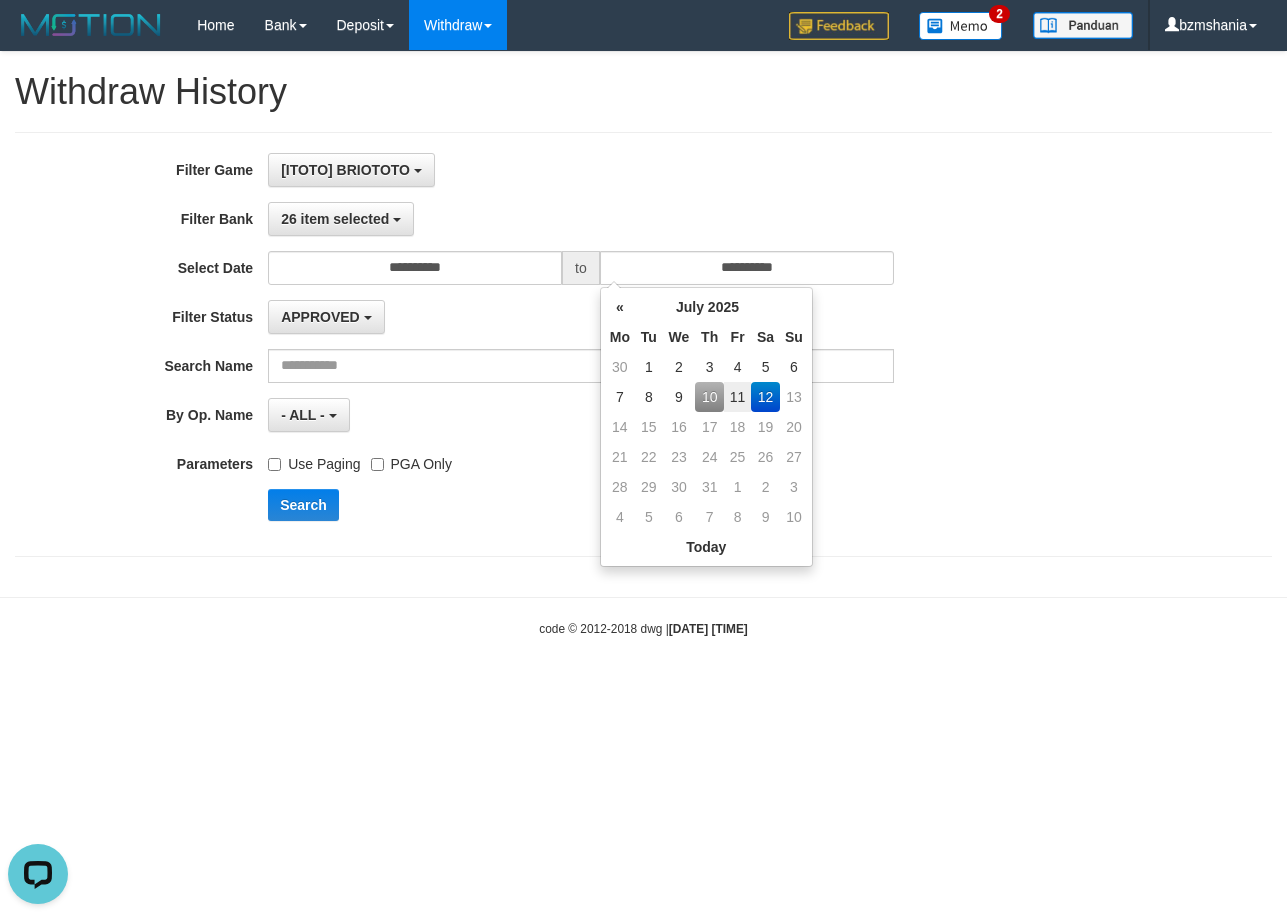 click on "10" at bounding box center [709, 397] 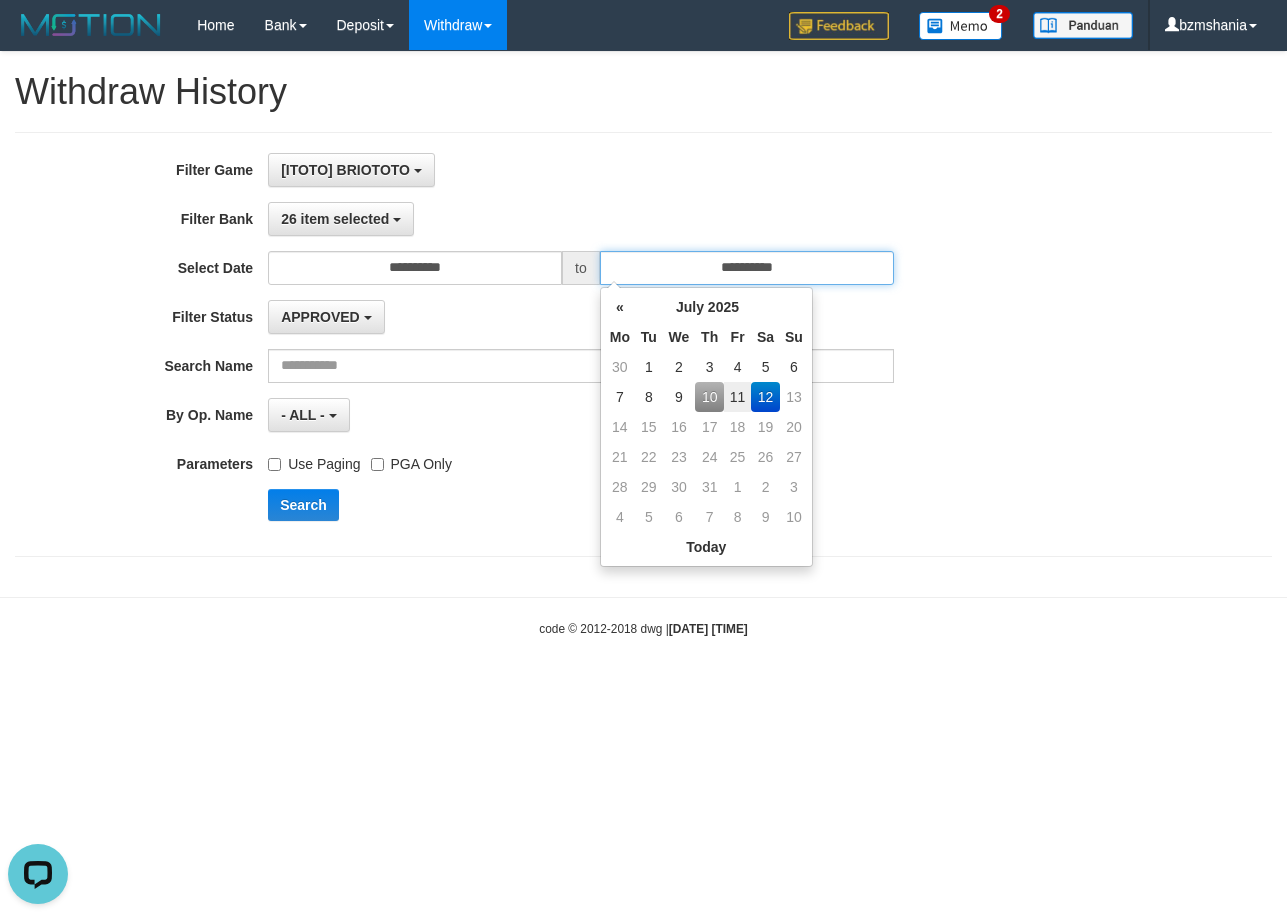 type on "**********" 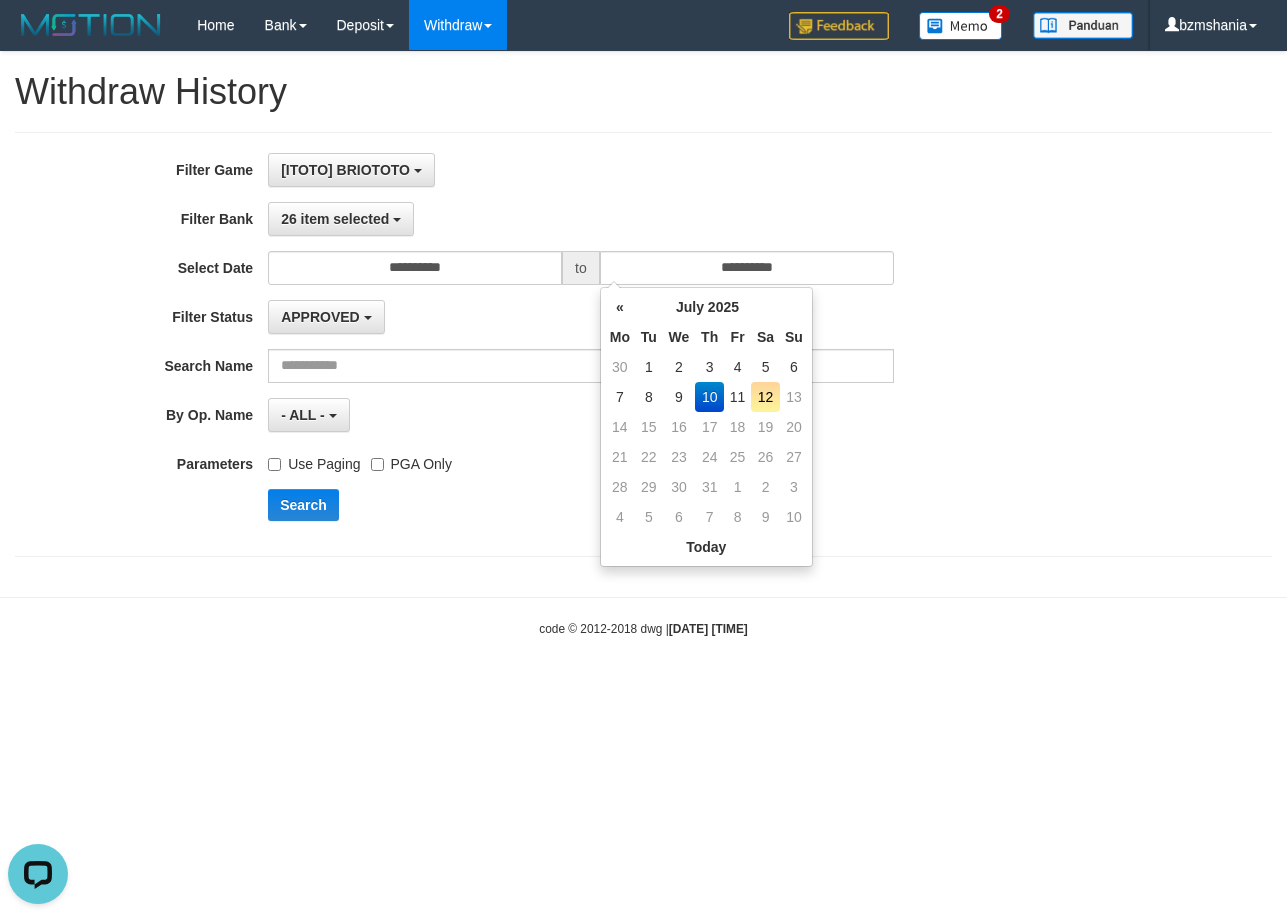 click on "Search" at bounding box center [670, 505] 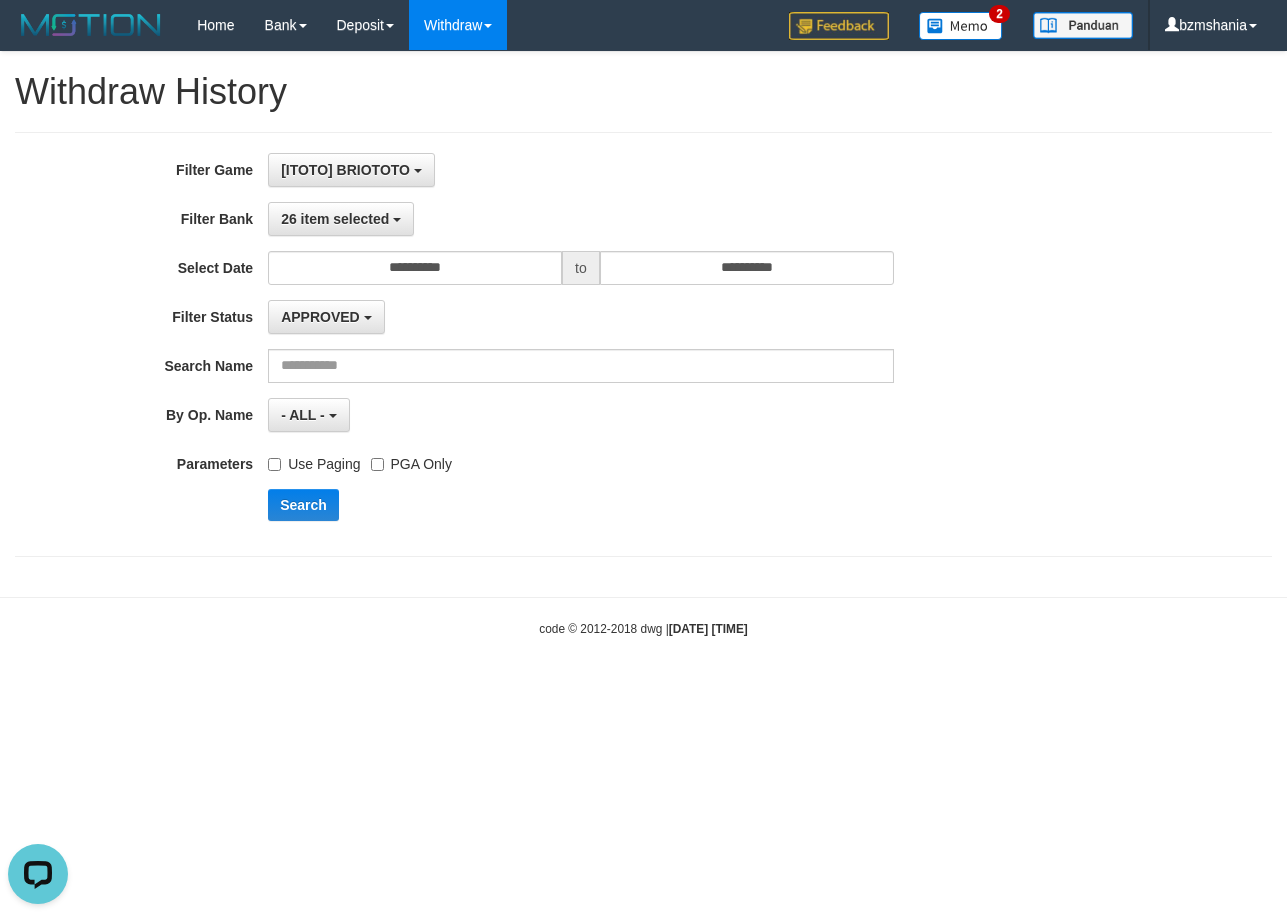 click on "Use Paging" at bounding box center (314, 460) 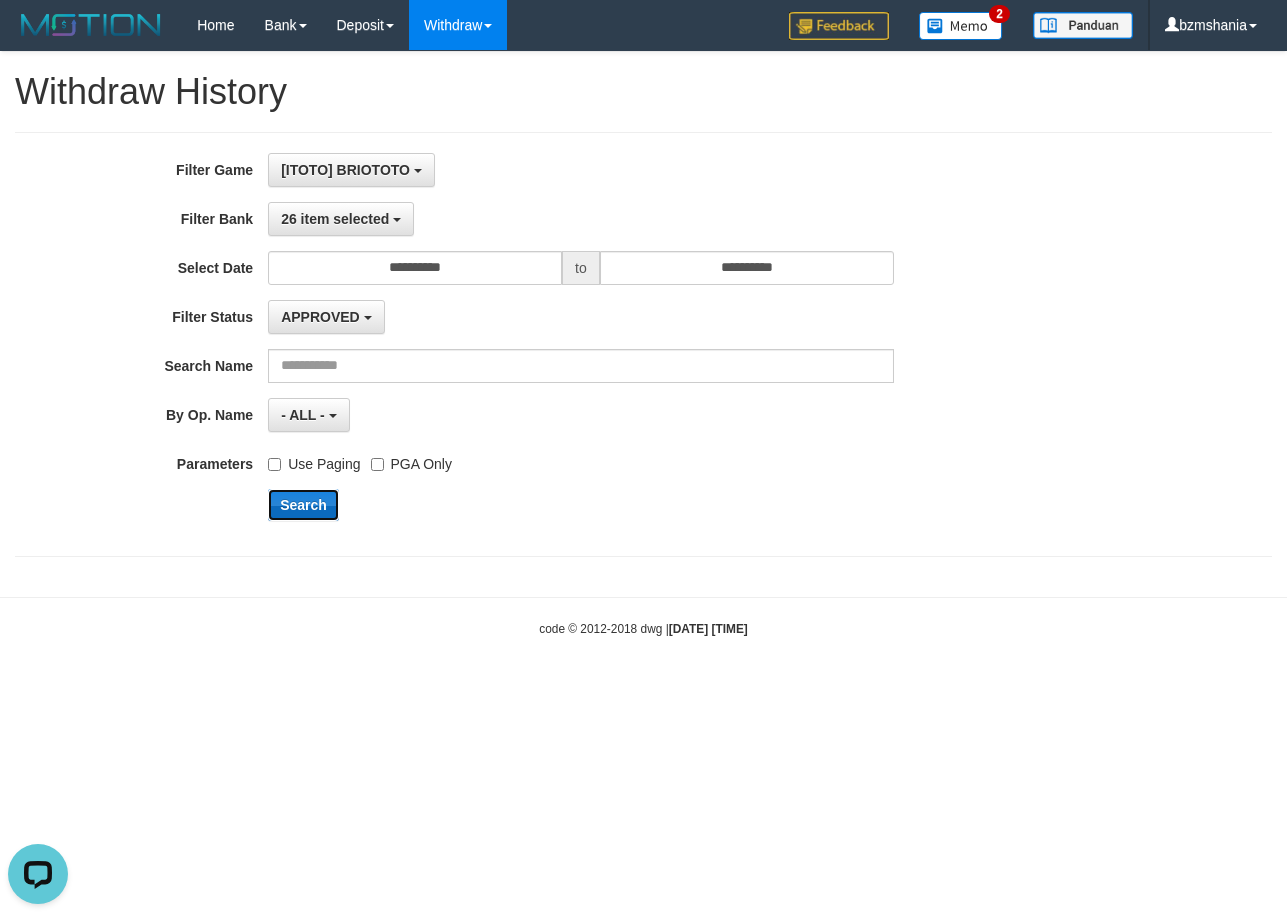 click on "Search" at bounding box center [303, 505] 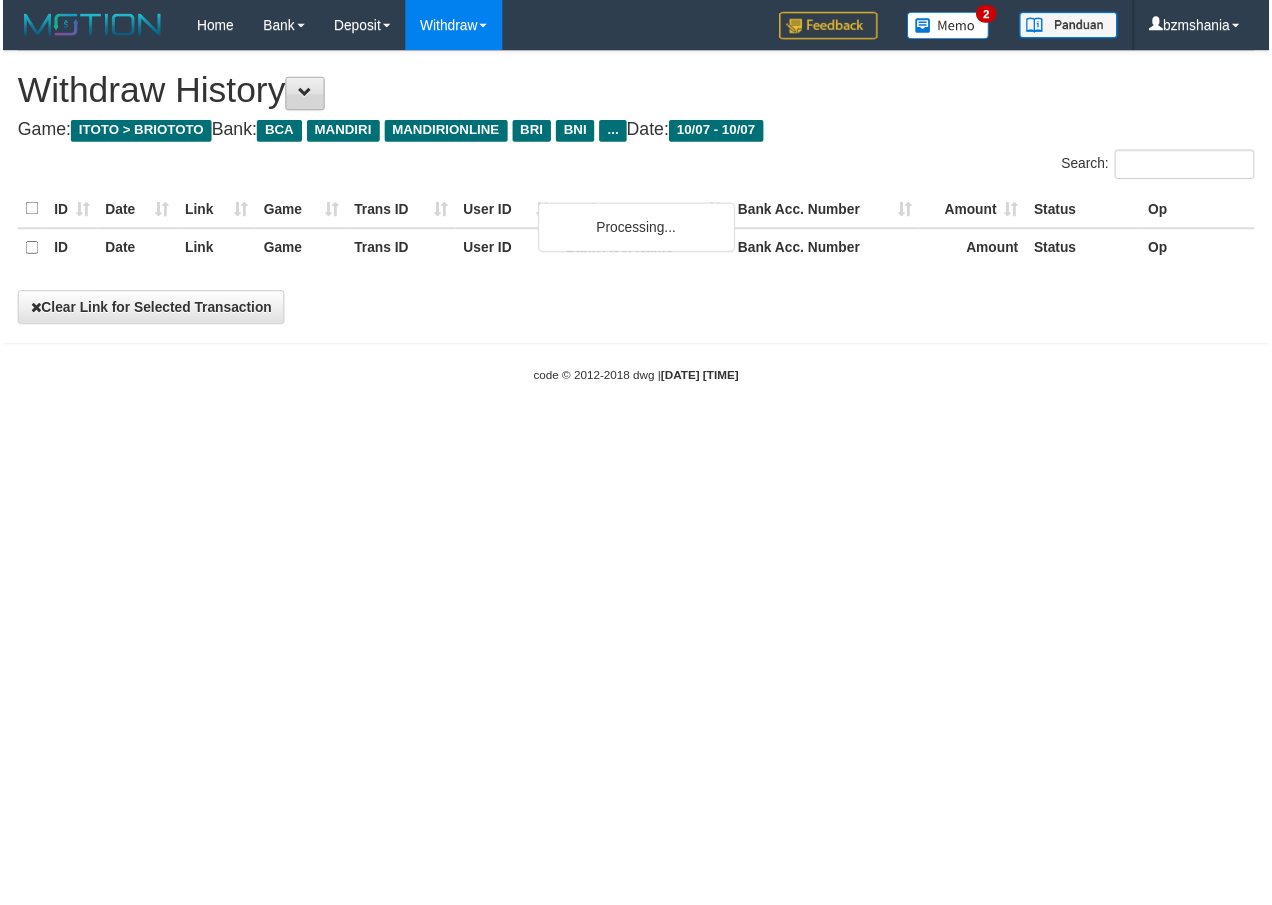 scroll, scrollTop: 0, scrollLeft: 0, axis: both 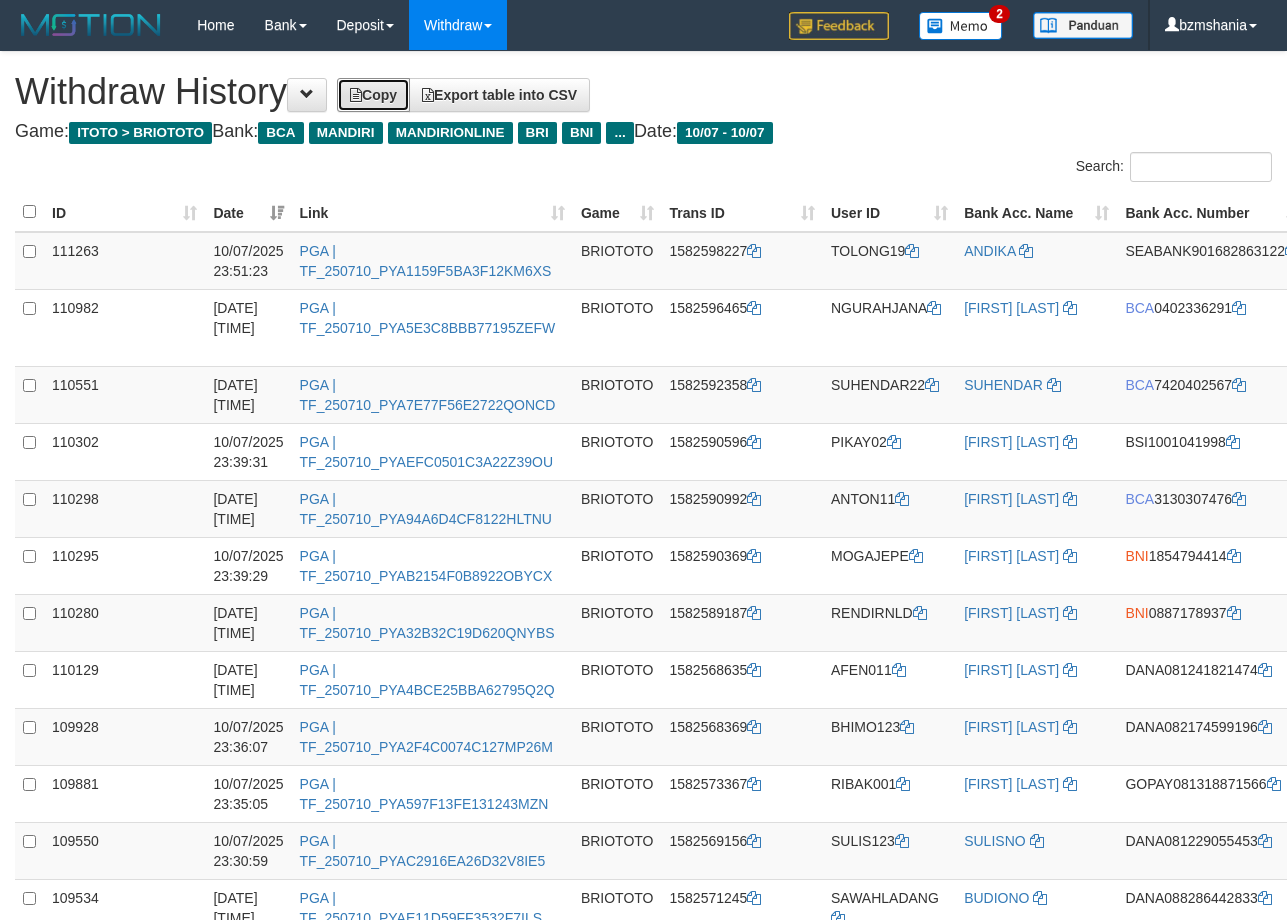 click at bounding box center [356, 95] 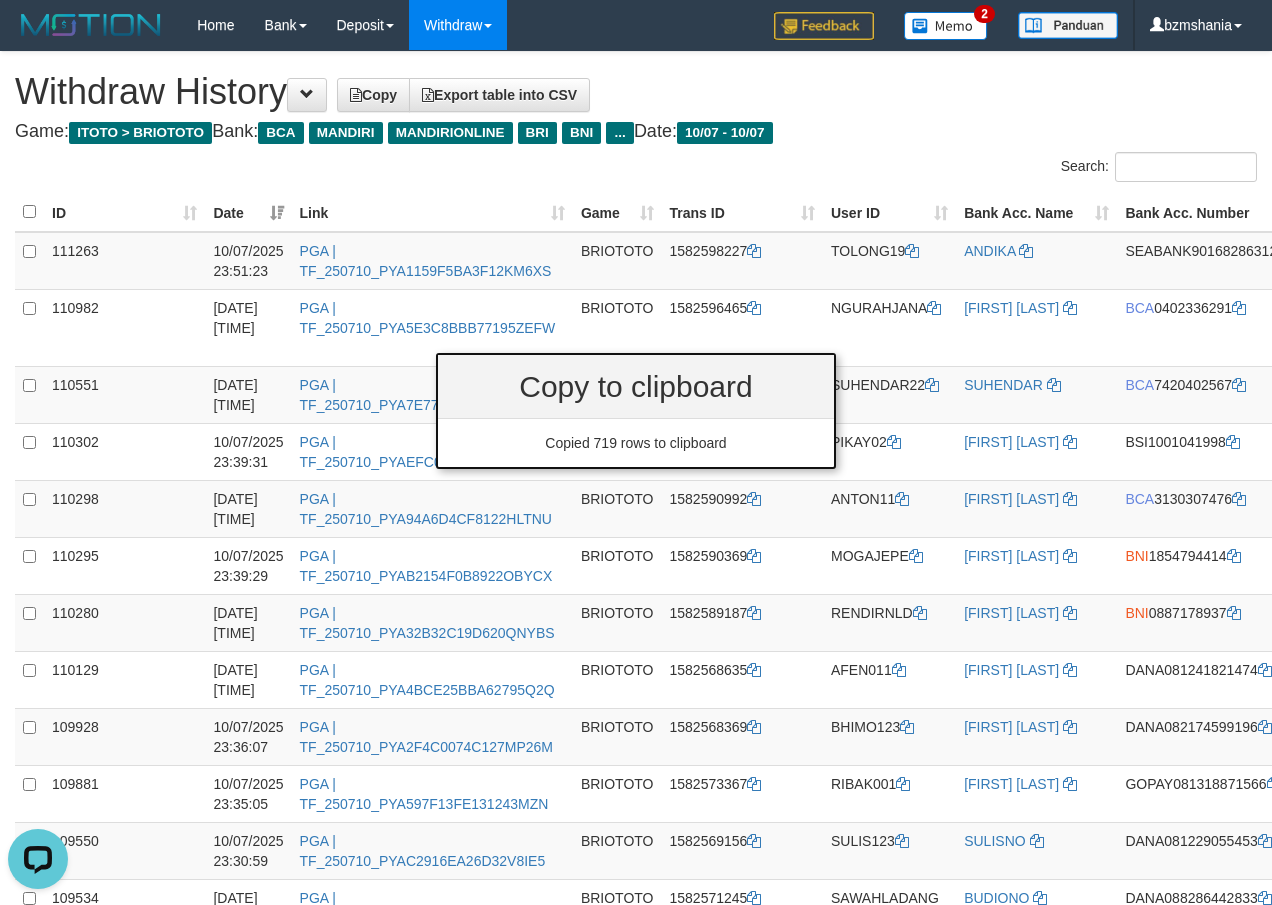 scroll, scrollTop: 0, scrollLeft: 0, axis: both 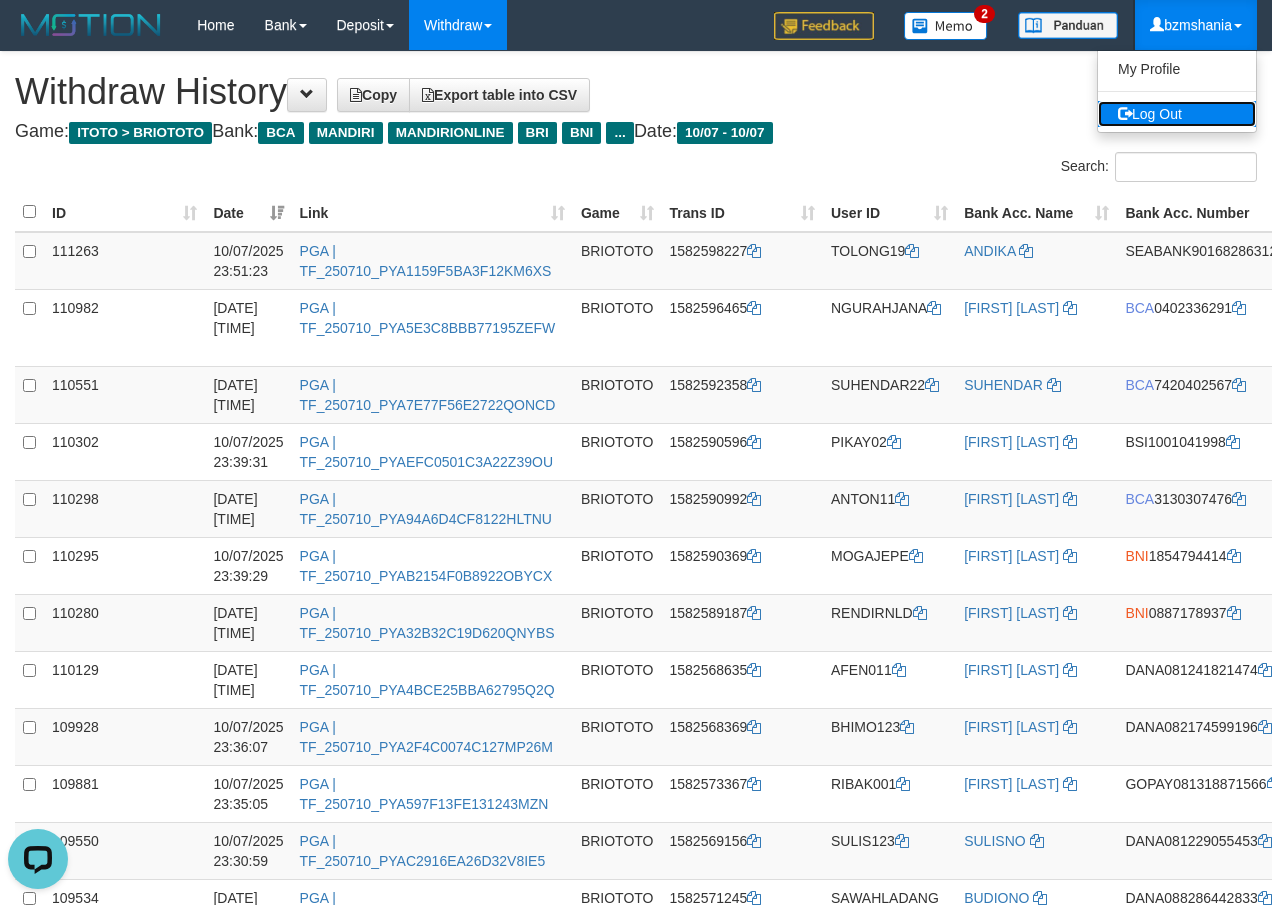click on "Log Out" at bounding box center (1177, 114) 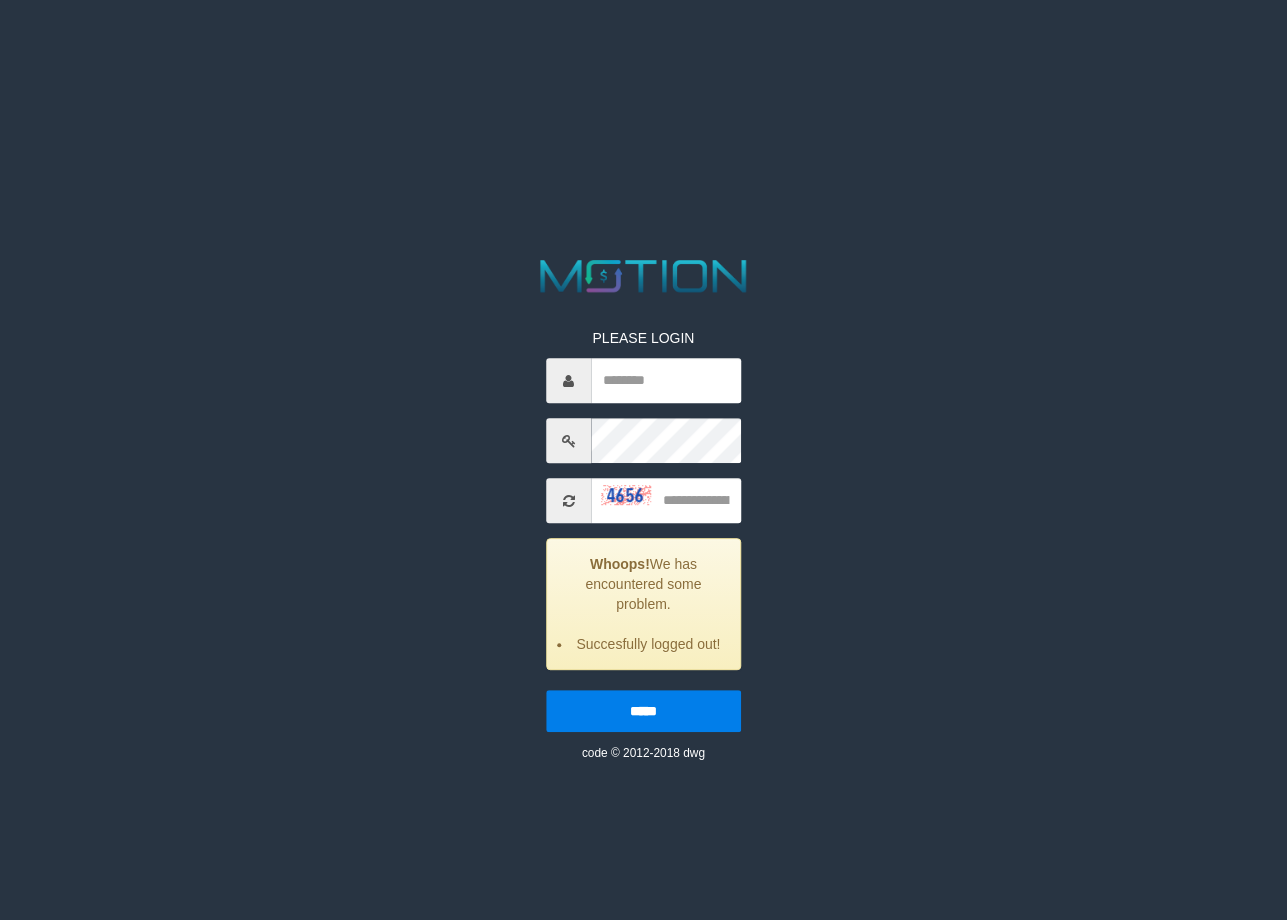 click on "PLEASE LOGIN
Whoops!  We has encountered some problem.
Succesfully logged out!
*****
code © 2012-2018 dwg" at bounding box center (643, 25) 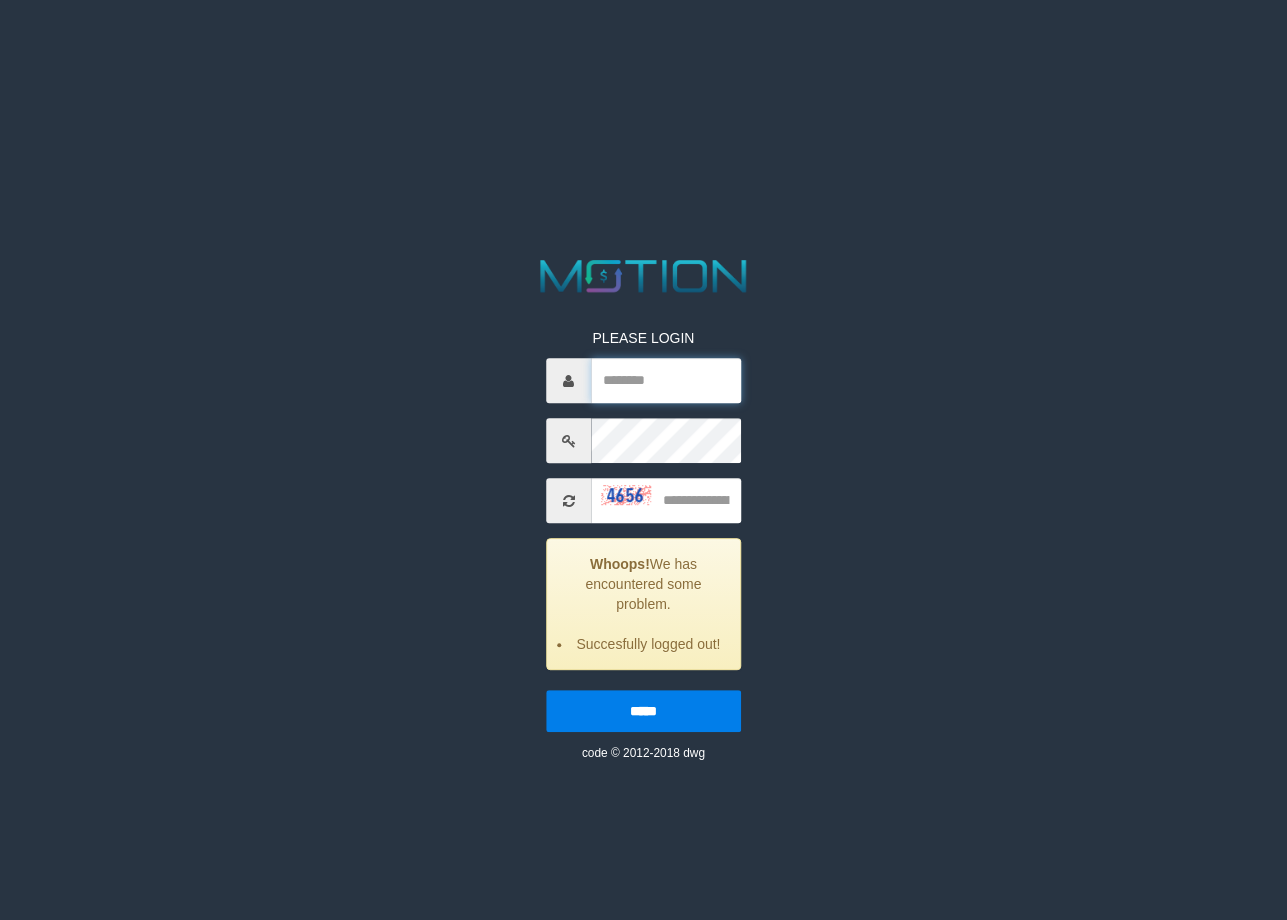 type on "*********" 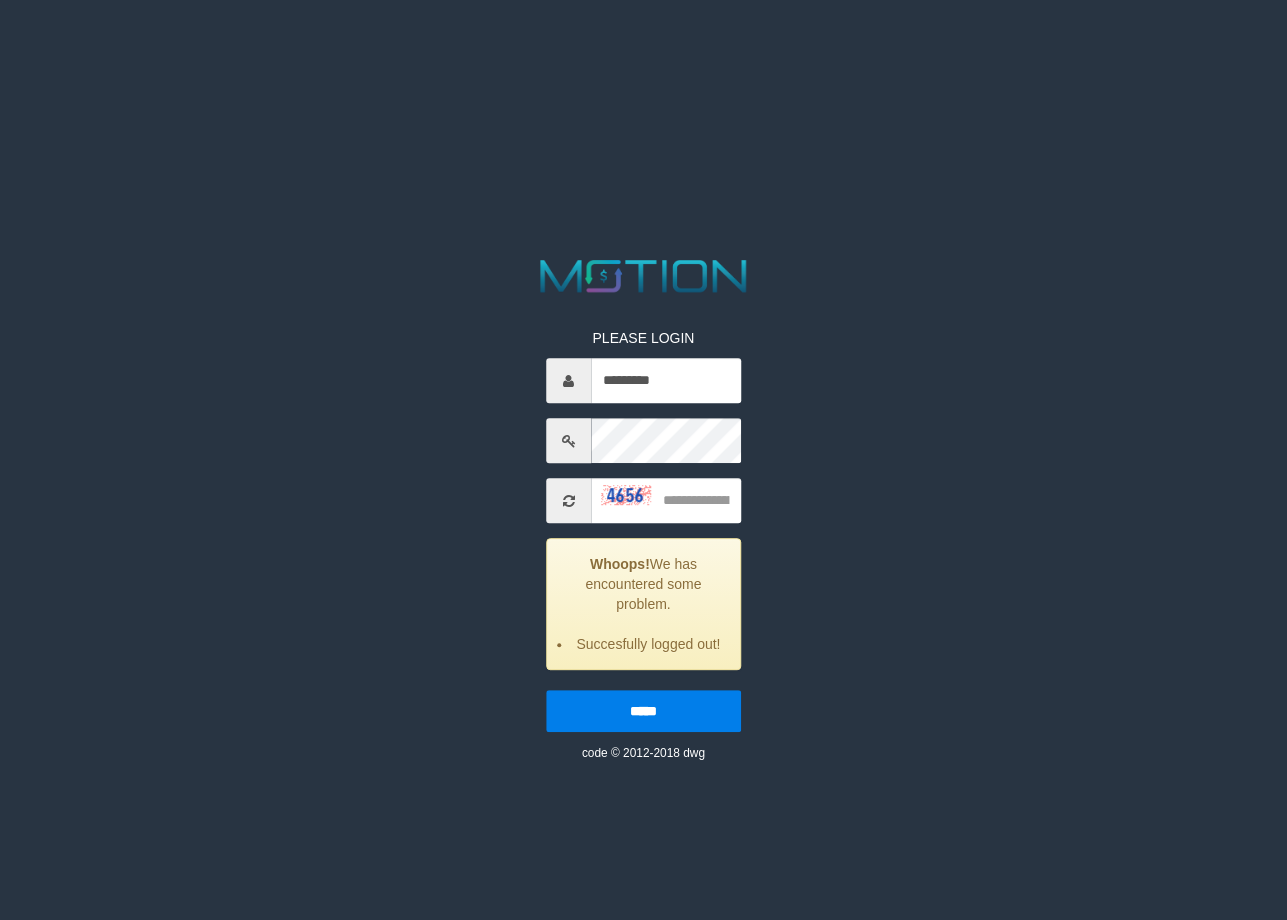 scroll, scrollTop: 0, scrollLeft: 0, axis: both 